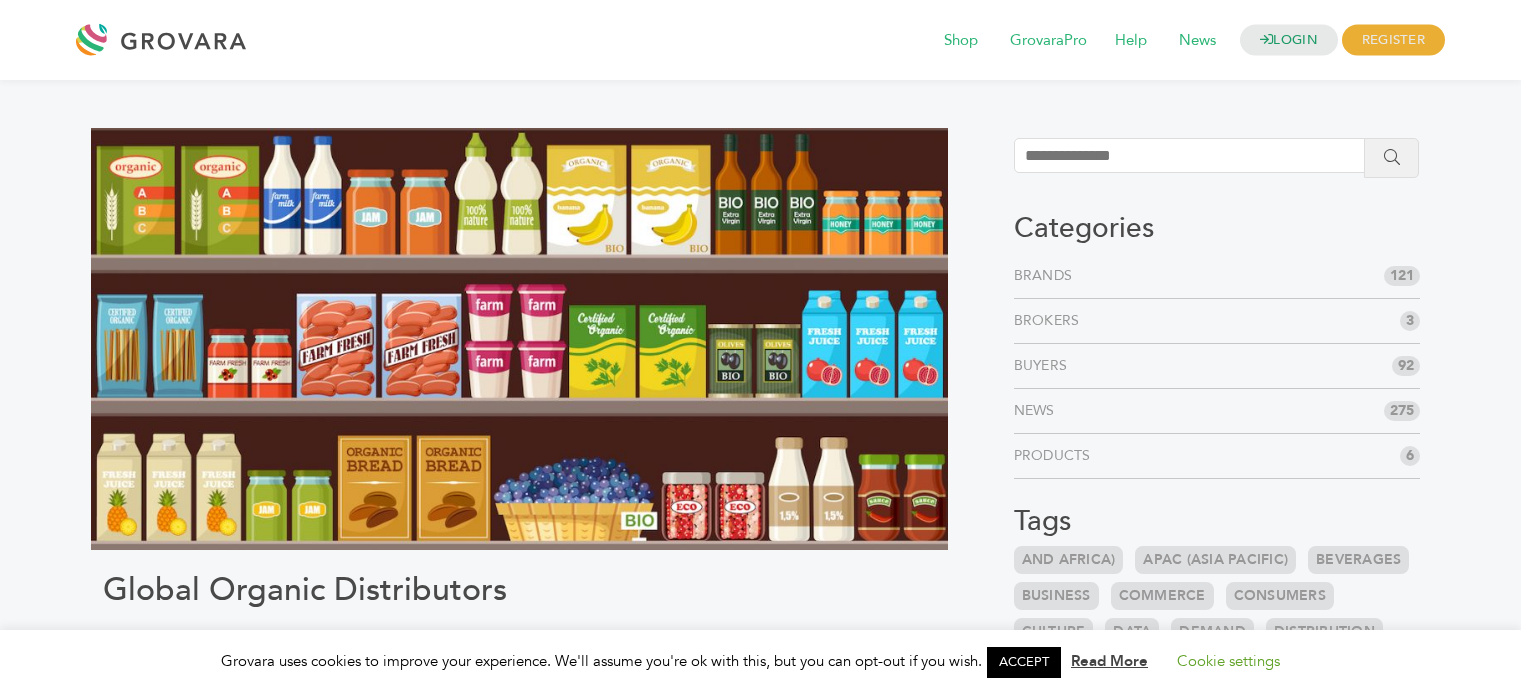 scroll, scrollTop: 0, scrollLeft: 0, axis: both 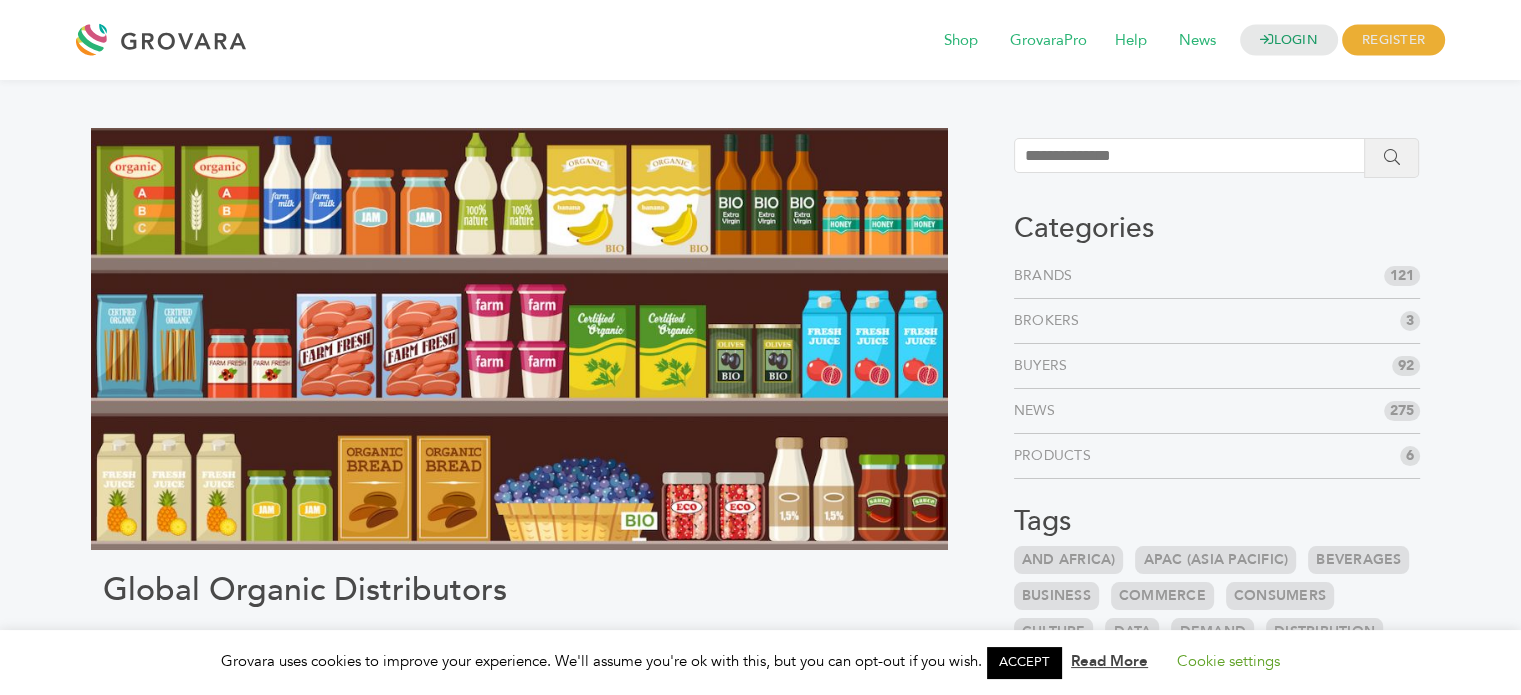 click at bounding box center [1198, 155] 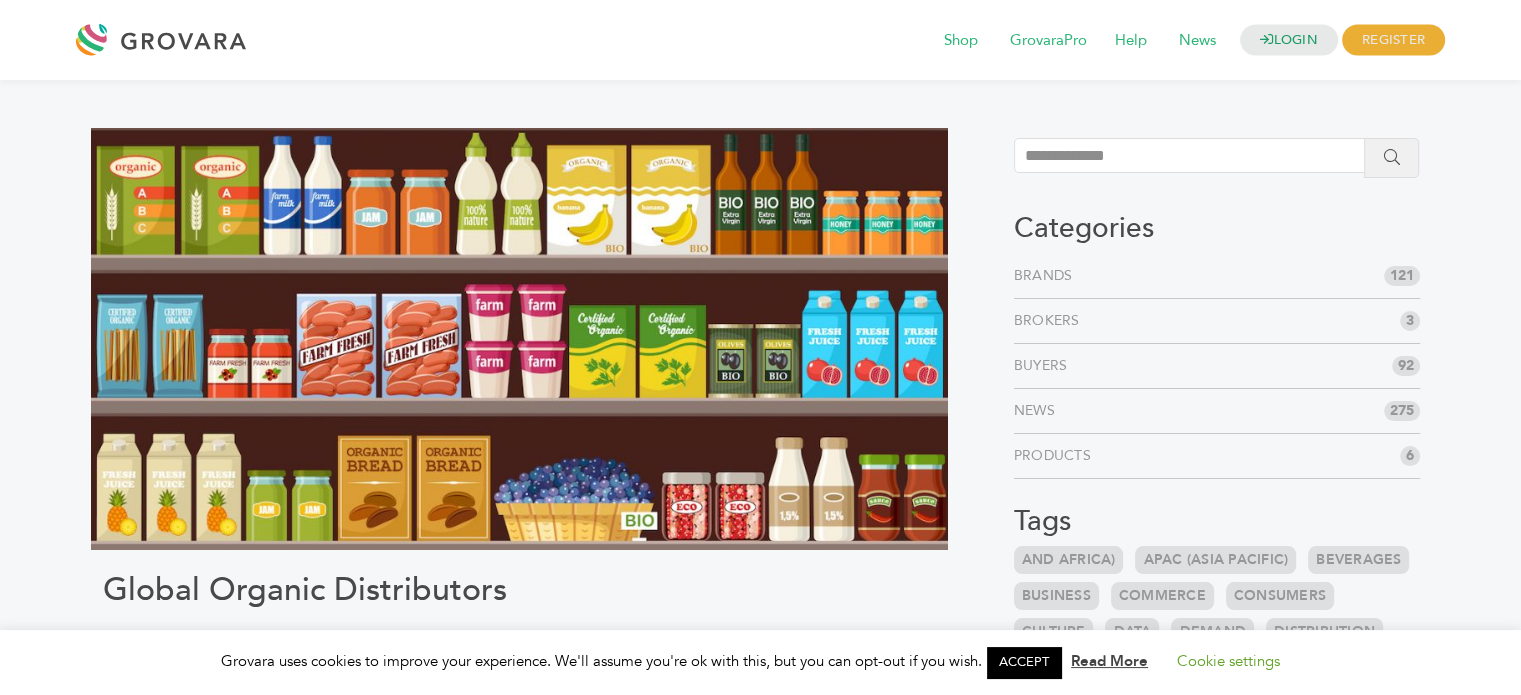 type on "**********" 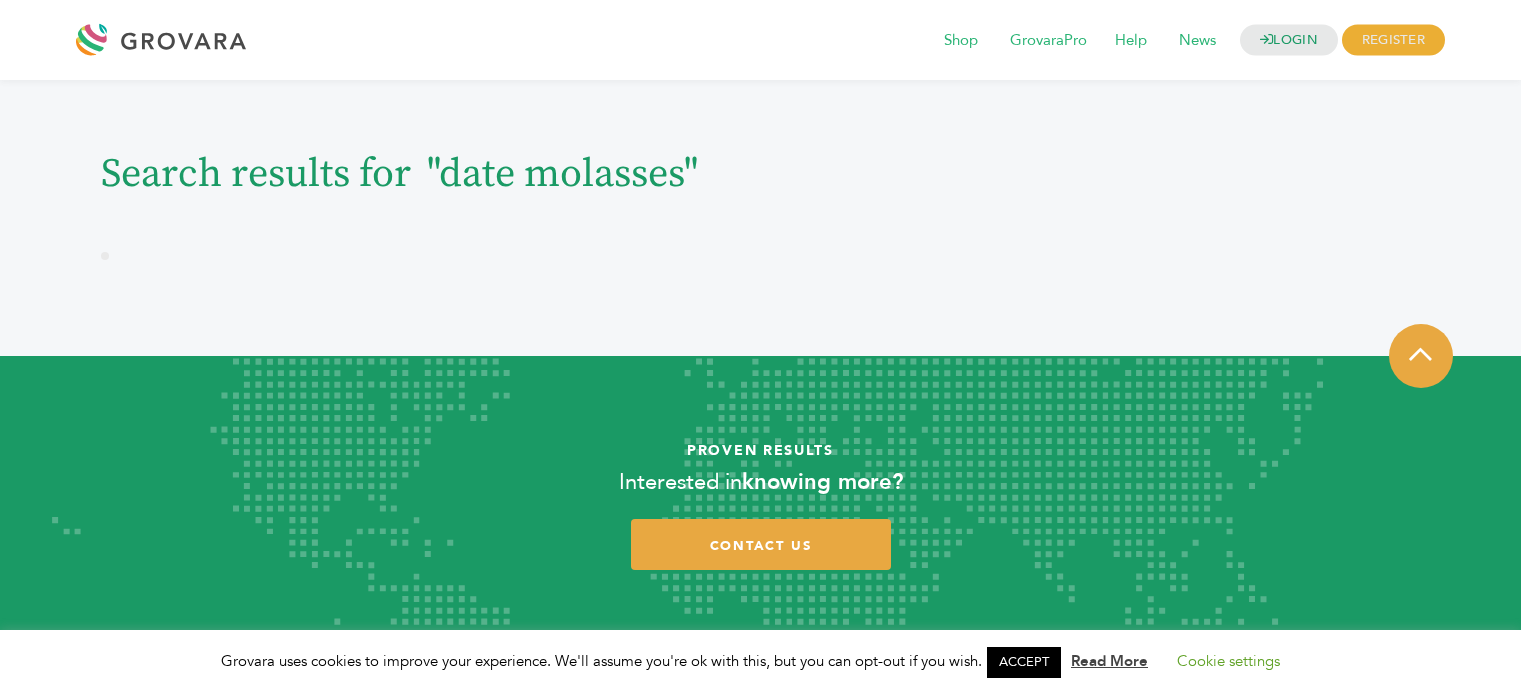 scroll, scrollTop: 0, scrollLeft: 0, axis: both 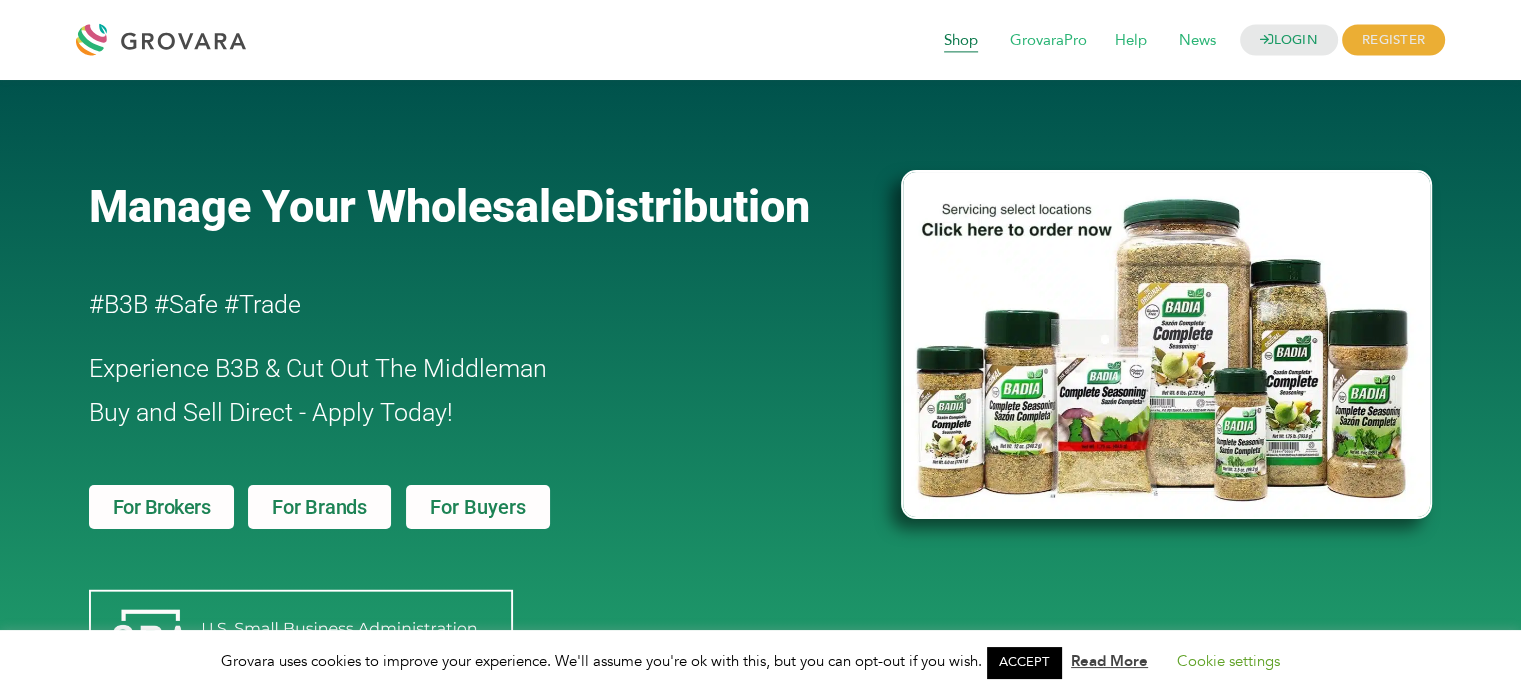 click on "Shop" at bounding box center (961, 41) 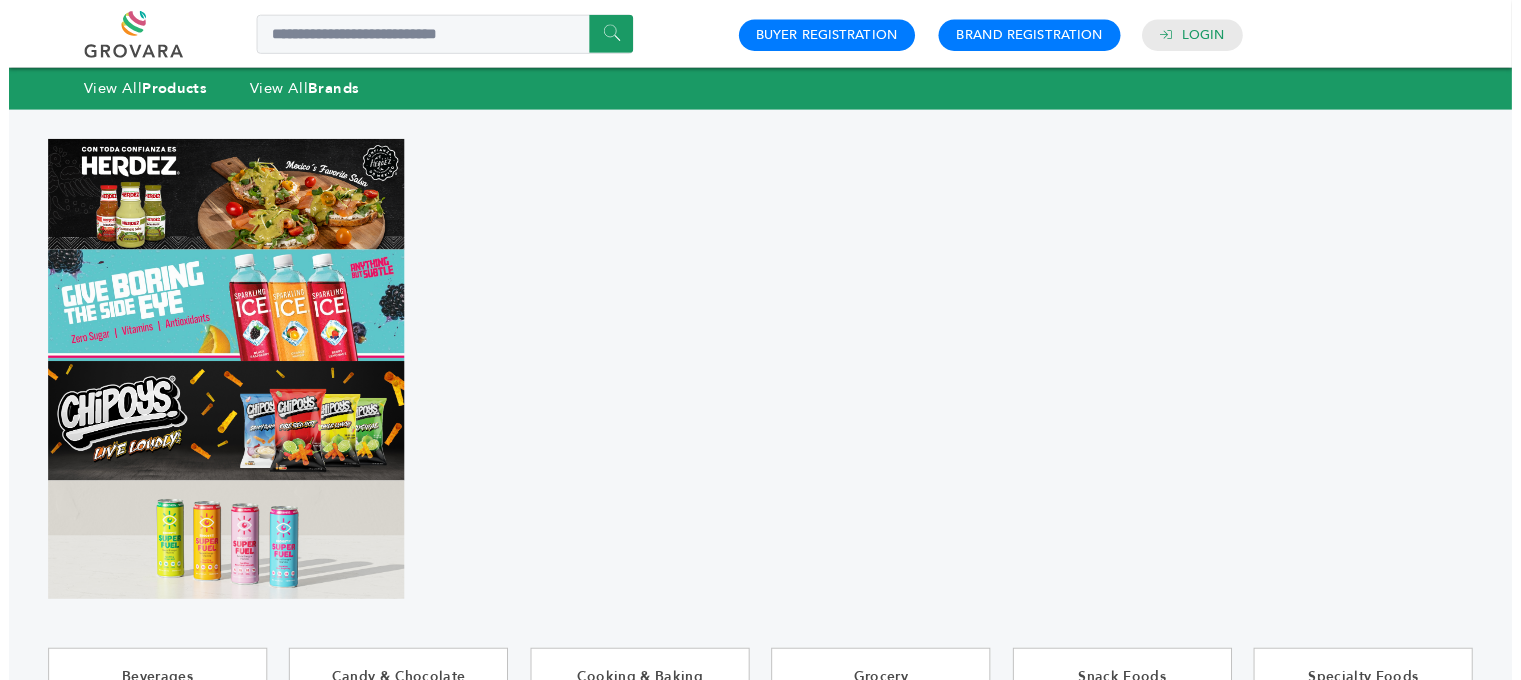 scroll, scrollTop: 0, scrollLeft: 0, axis: both 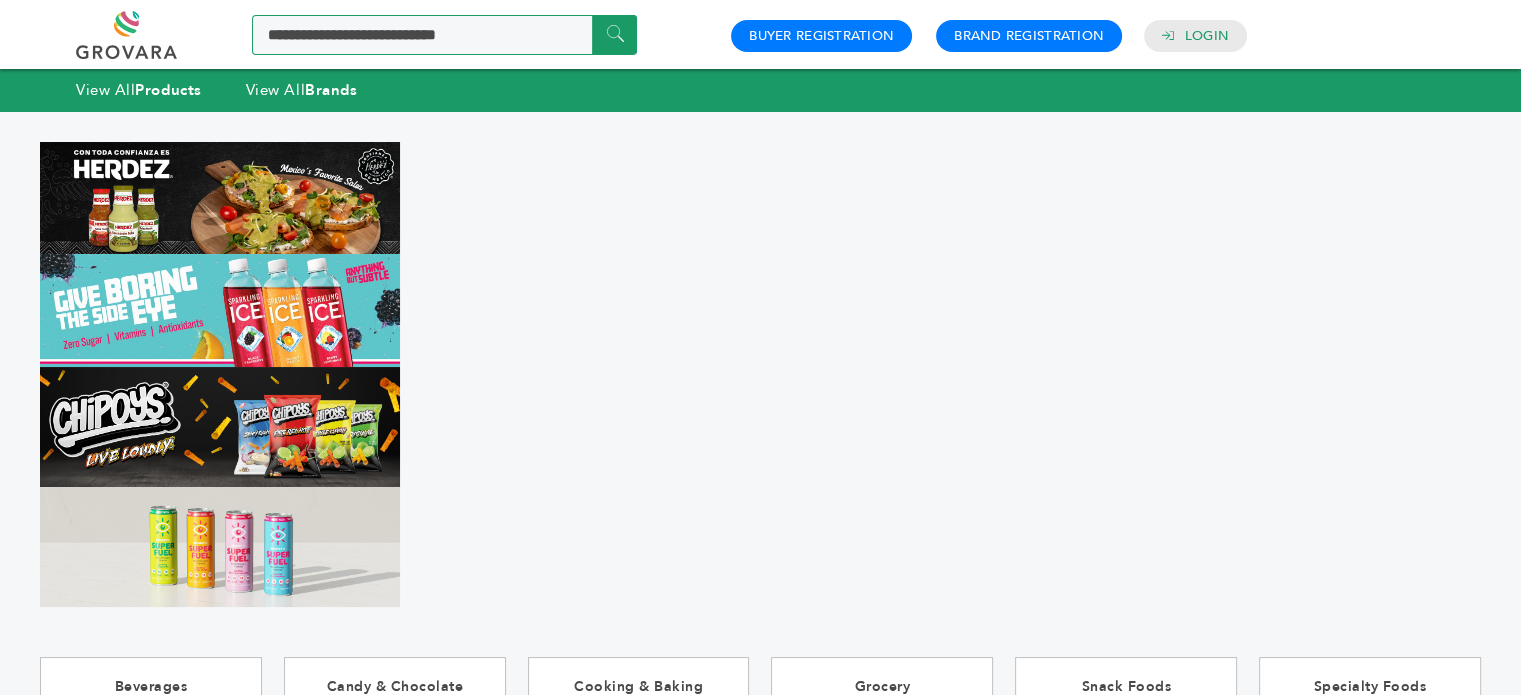 click at bounding box center (444, 35) 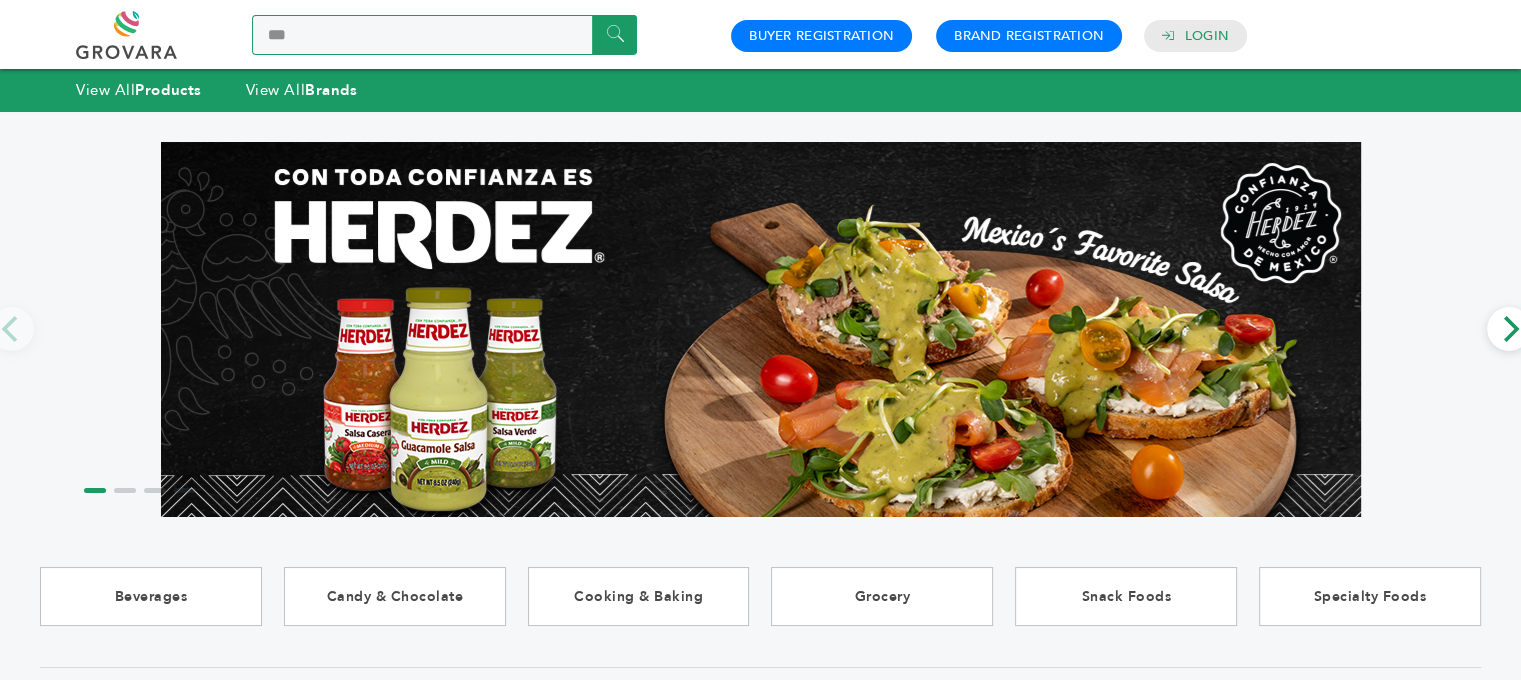 scroll, scrollTop: 0, scrollLeft: 0, axis: both 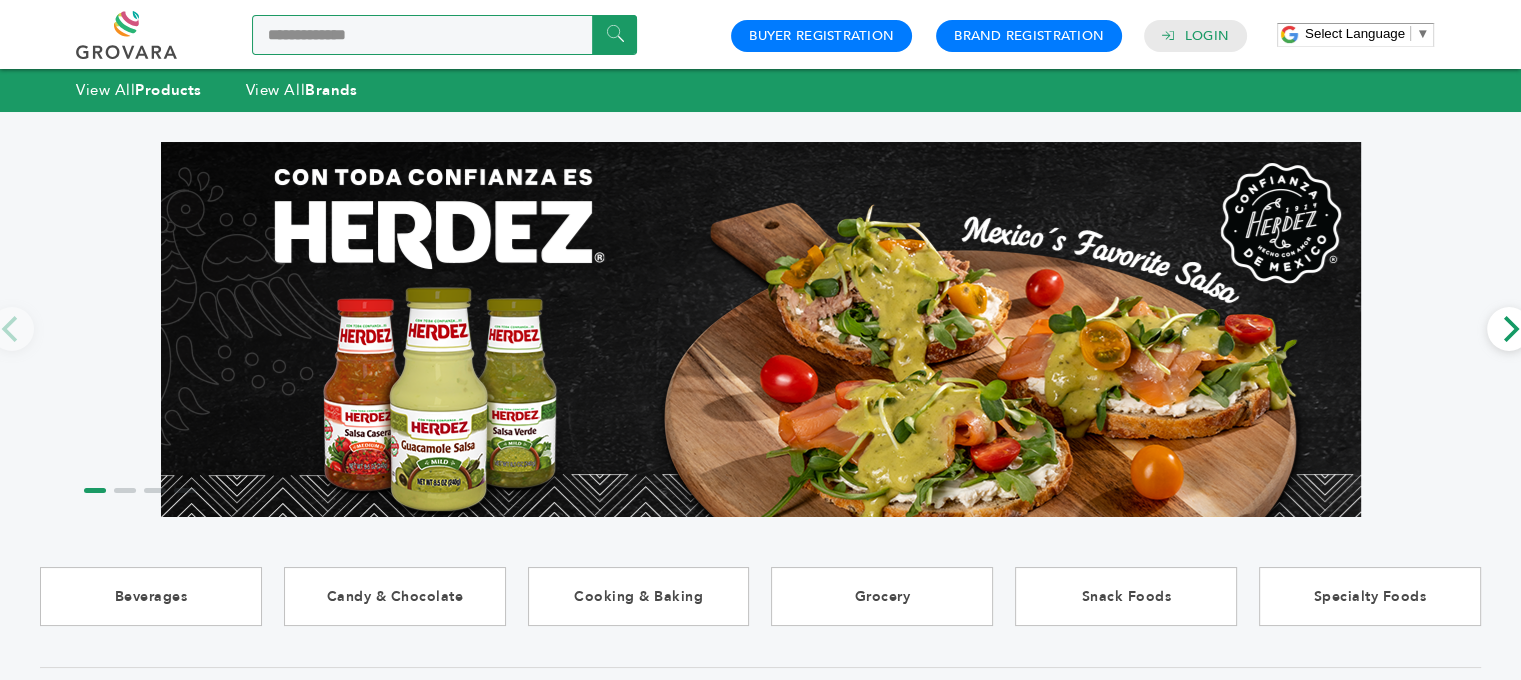 type on "**********" 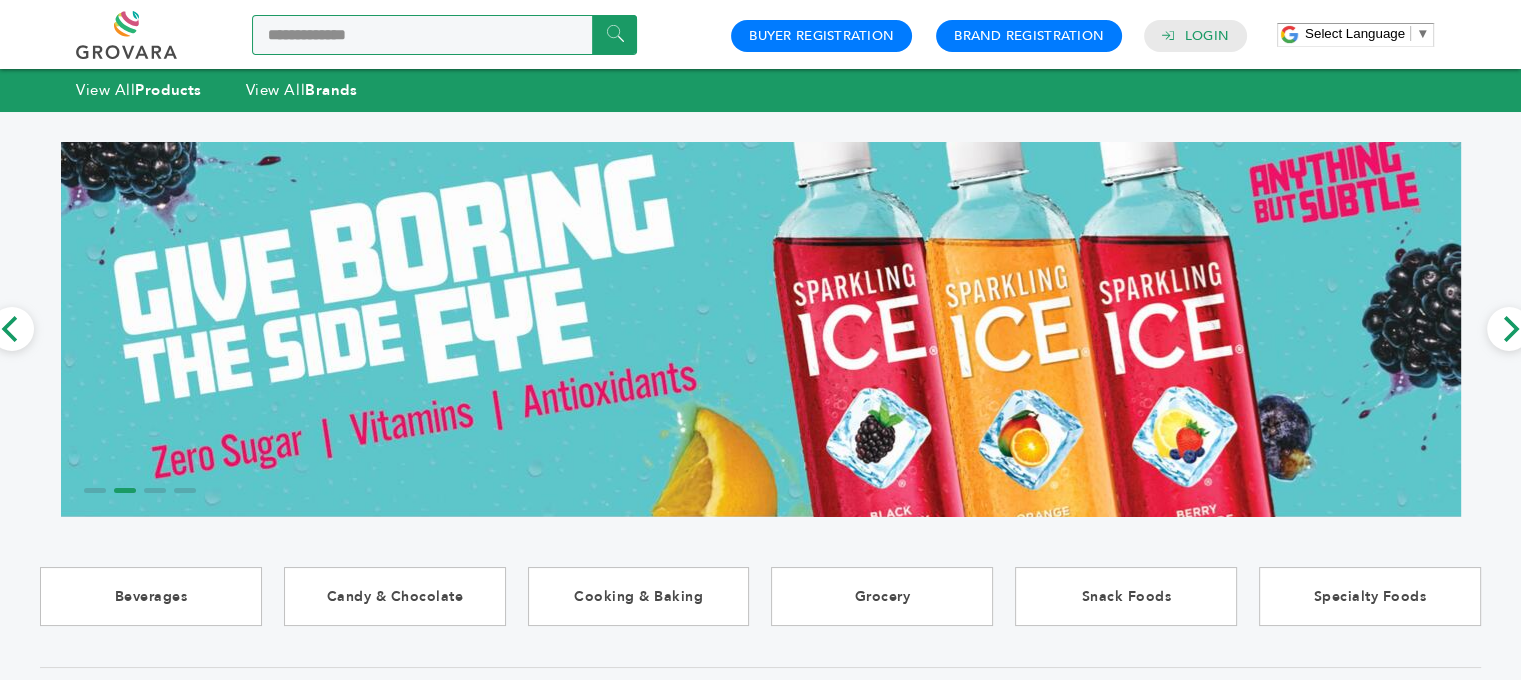 click on "**********" at bounding box center [444, 35] 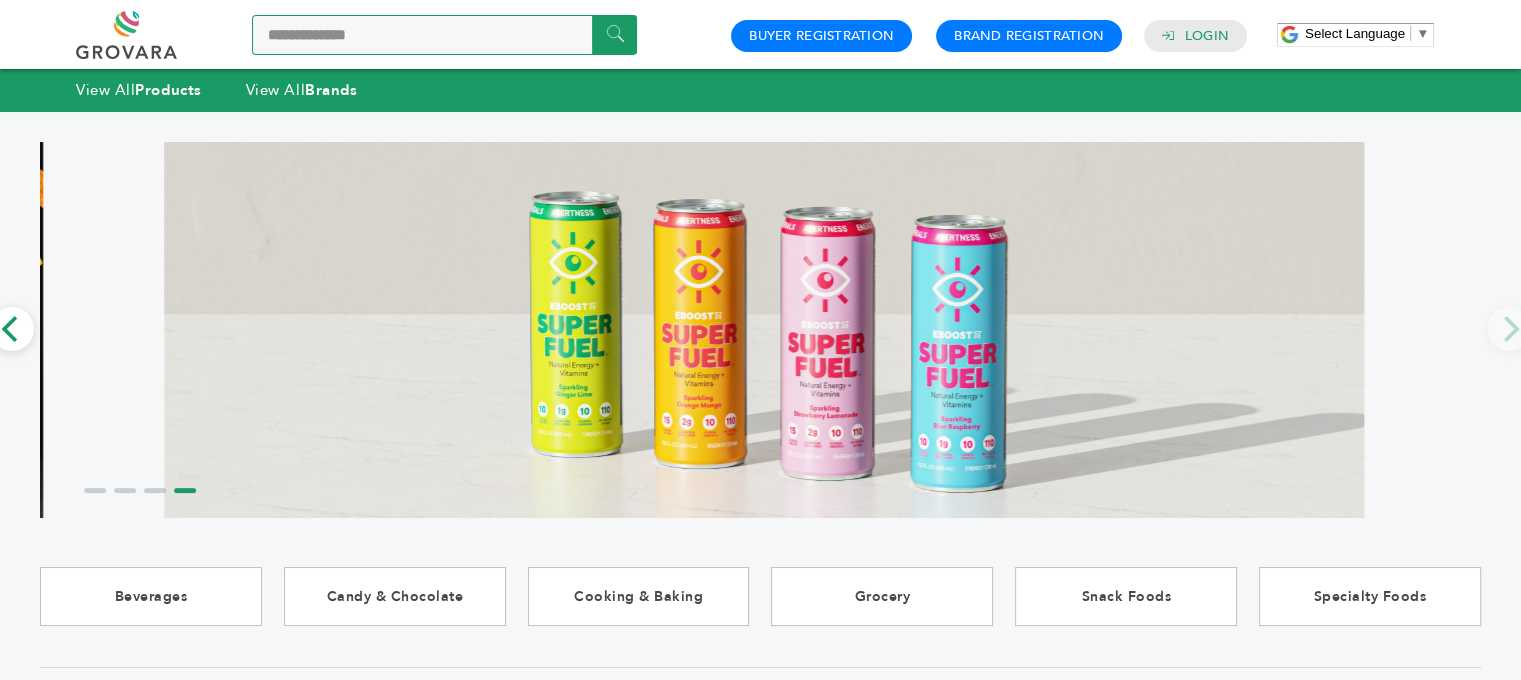 click on "**********" at bounding box center (444, 35) 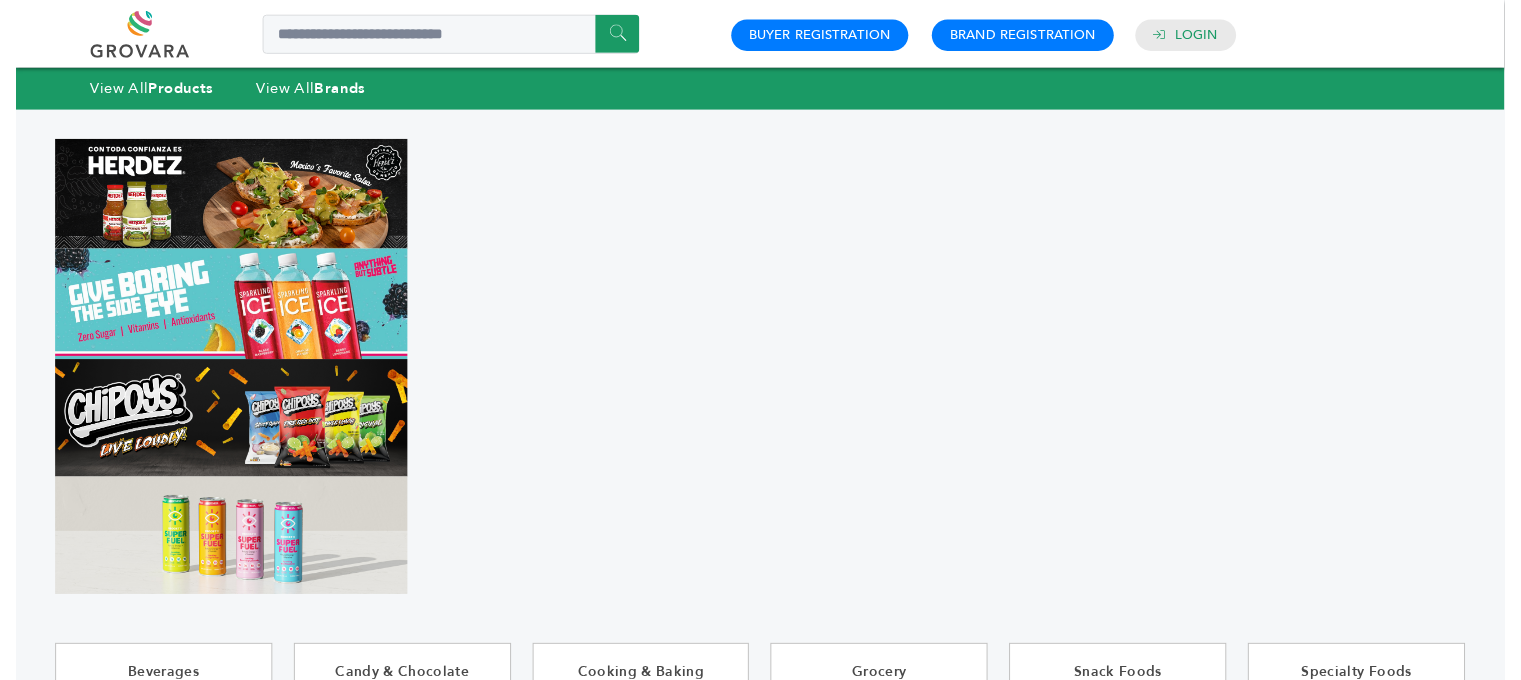 scroll, scrollTop: 0, scrollLeft: 0, axis: both 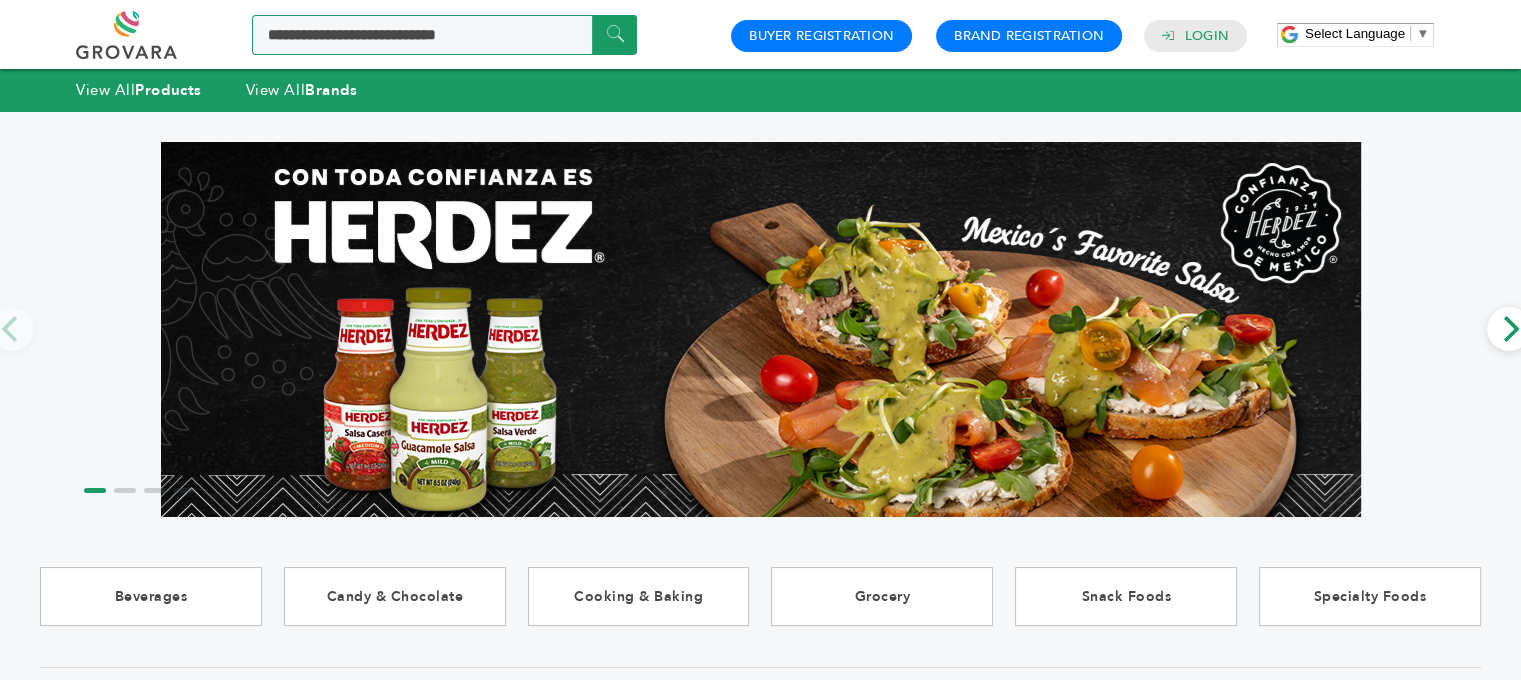 click at bounding box center (444, 35) 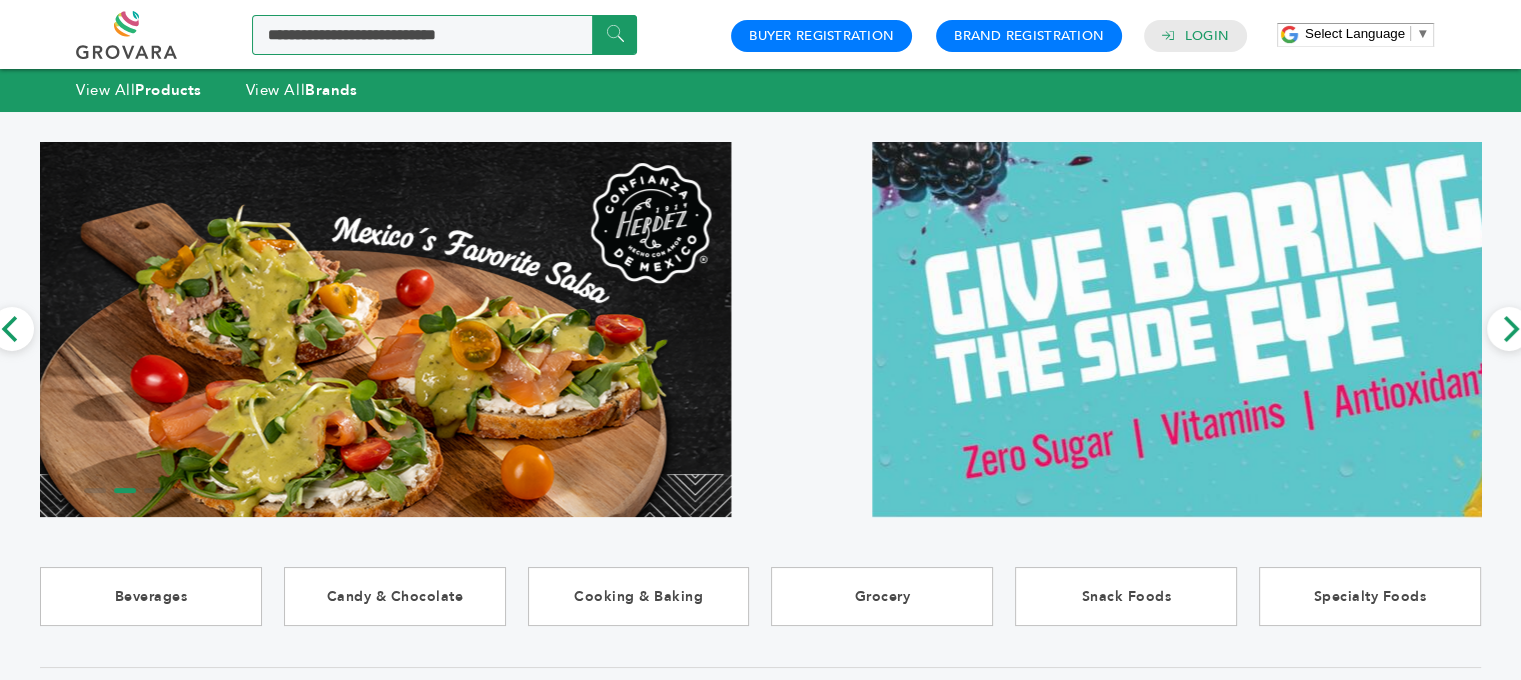 type on "**********" 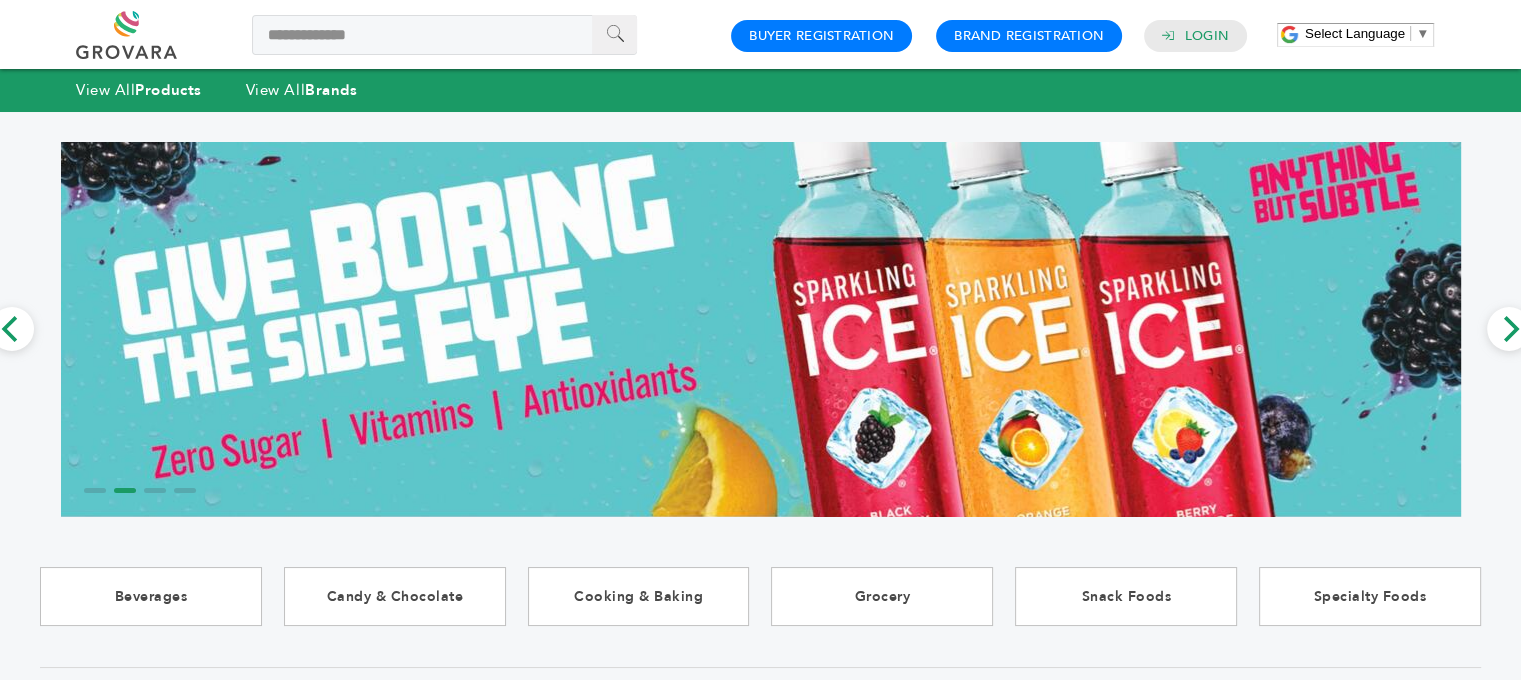click on "******" at bounding box center (614, 34) 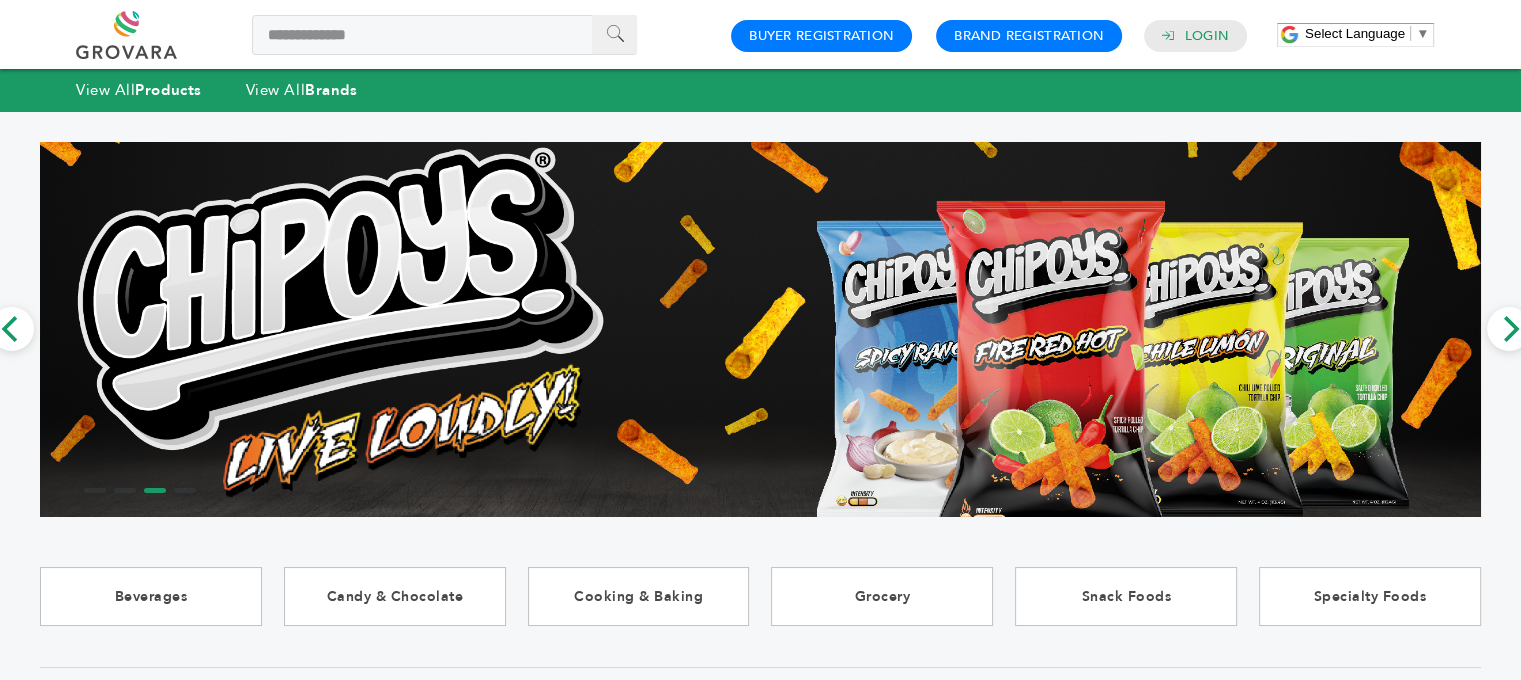 click on "******" at bounding box center [614, 34] 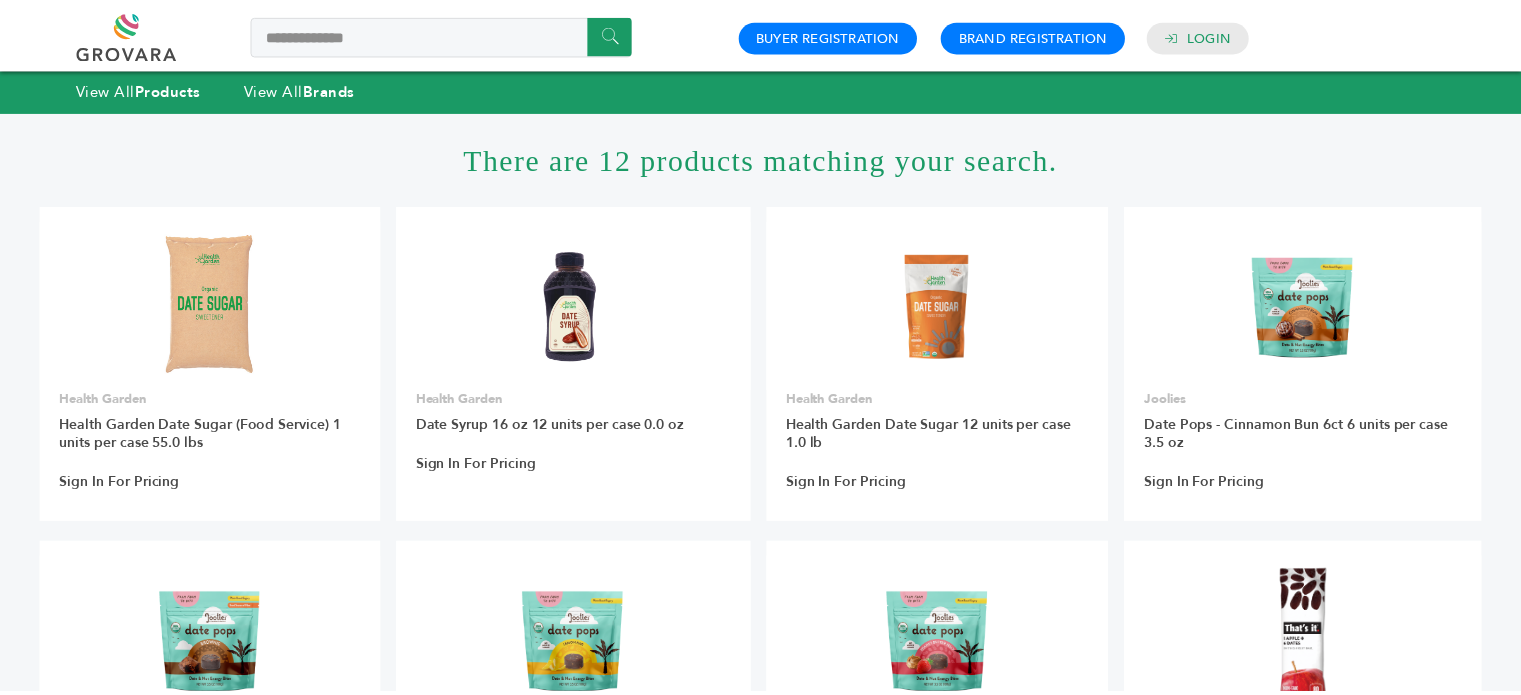 scroll, scrollTop: 0, scrollLeft: 0, axis: both 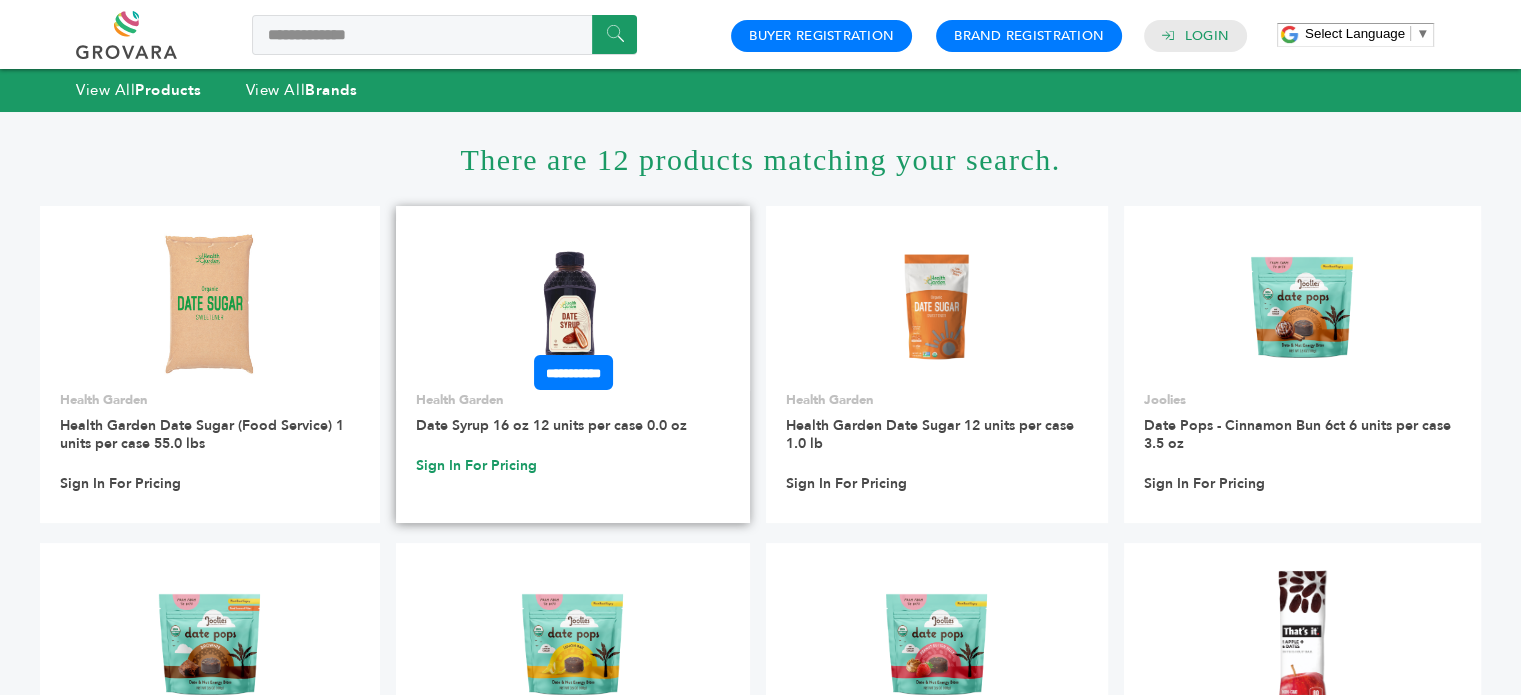 click on "Sign In For Pricing" at bounding box center [476, 466] 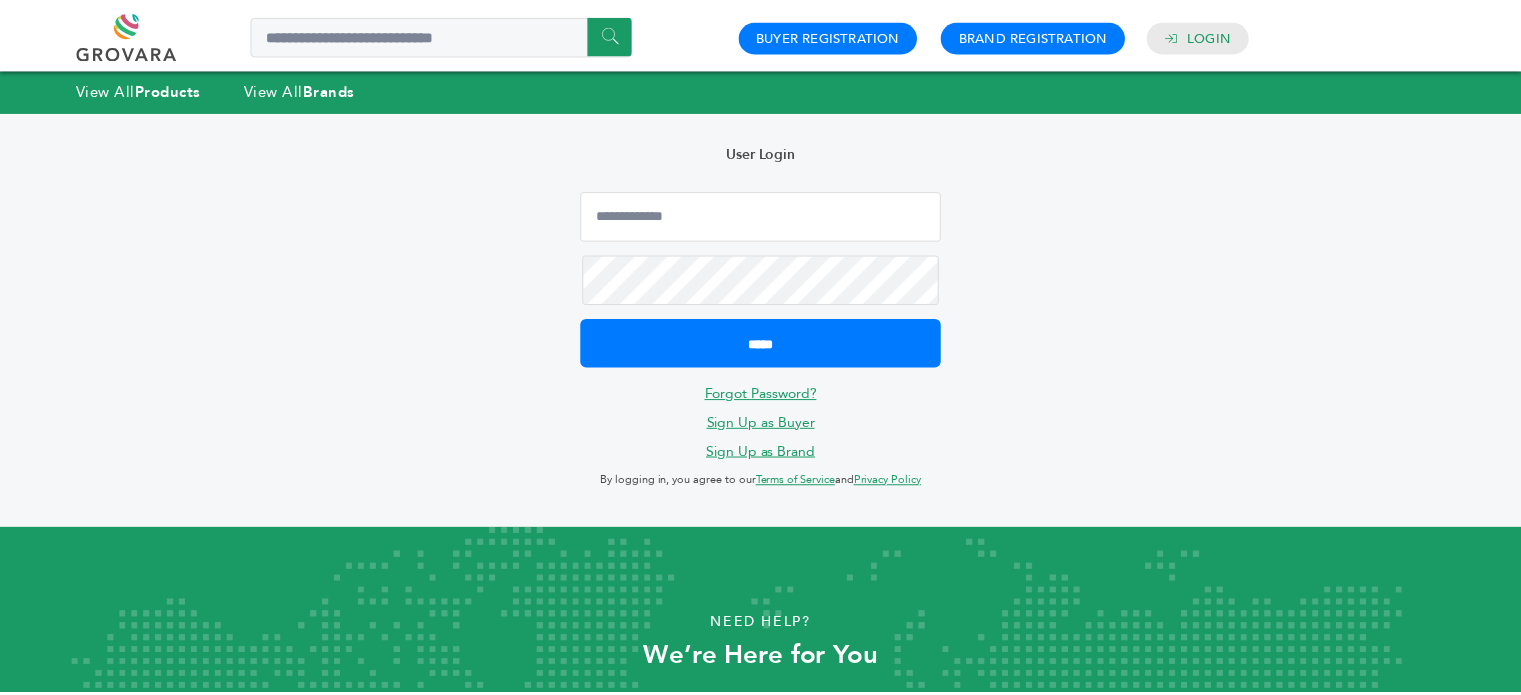 scroll, scrollTop: 0, scrollLeft: 0, axis: both 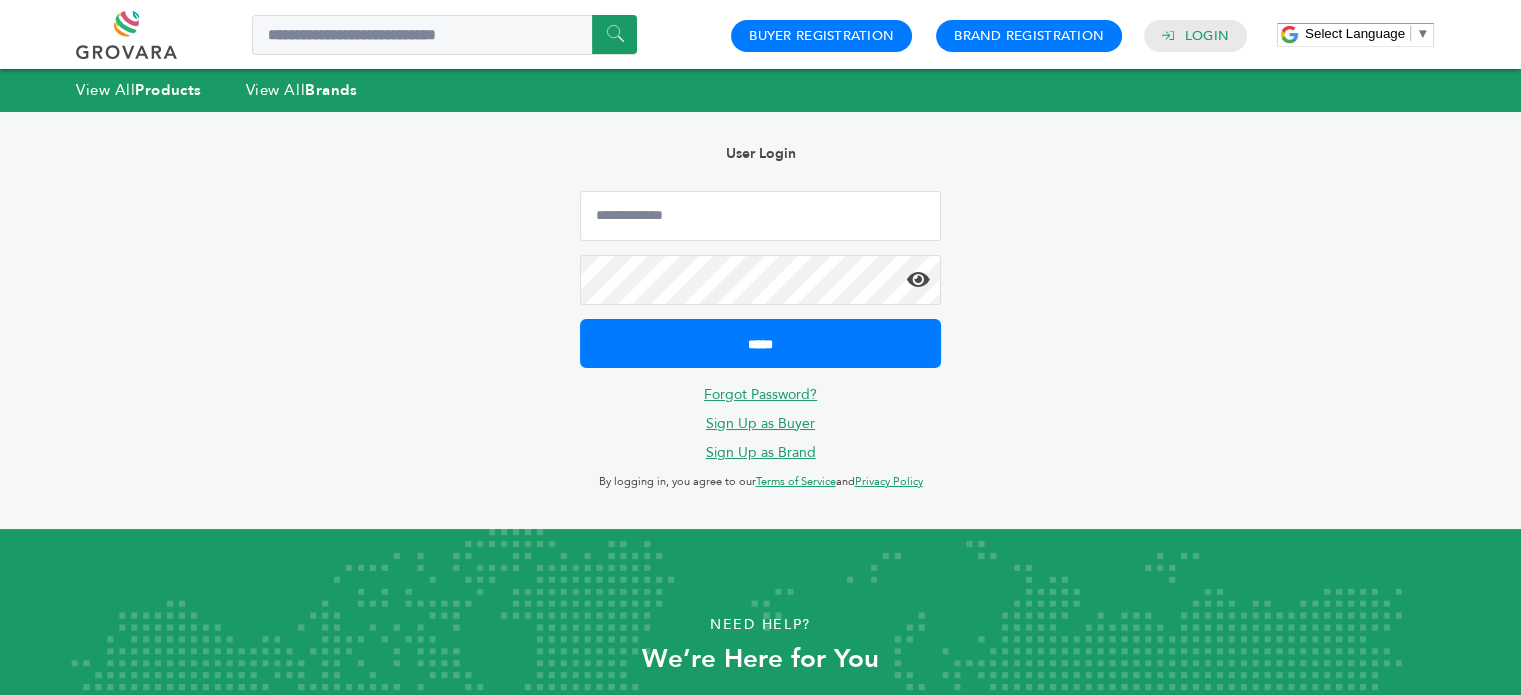 click on "Sign Up as Buyer" at bounding box center [760, 423] 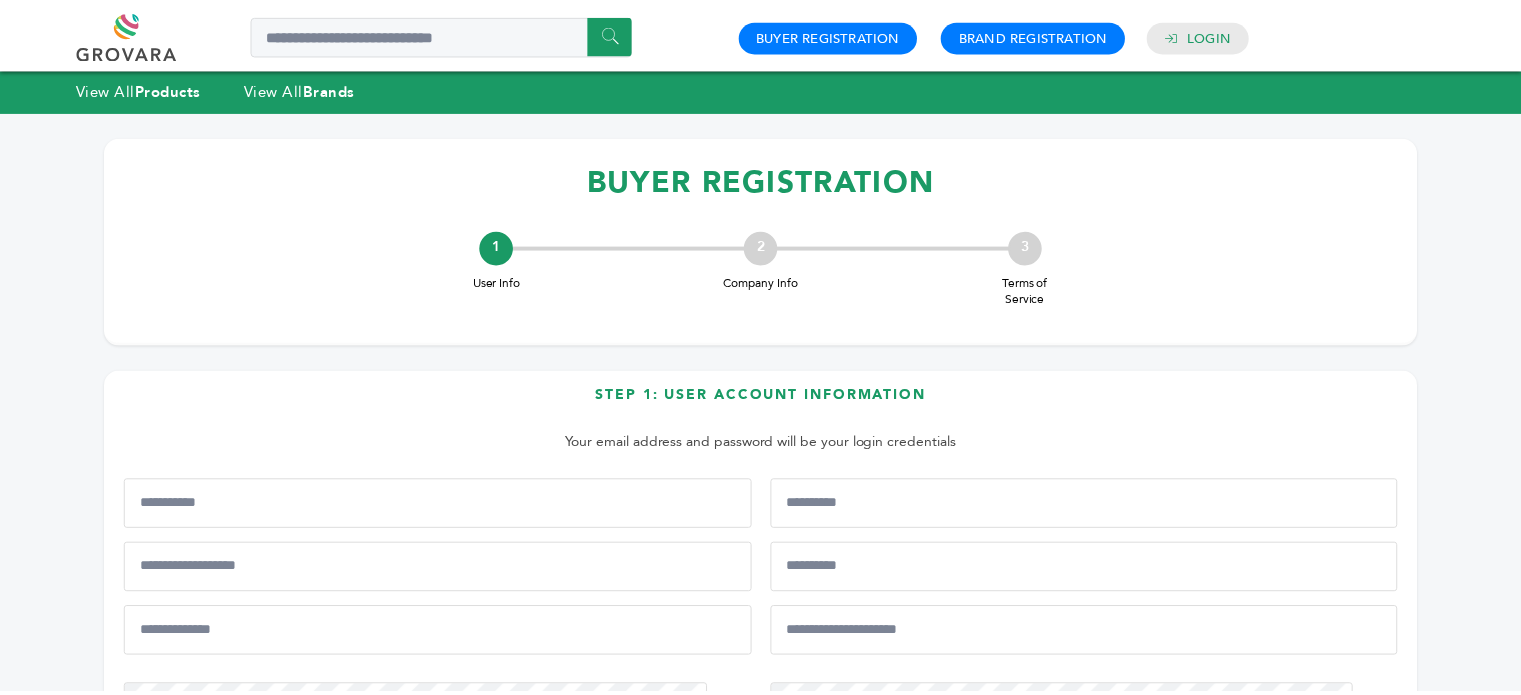 scroll, scrollTop: 0, scrollLeft: 0, axis: both 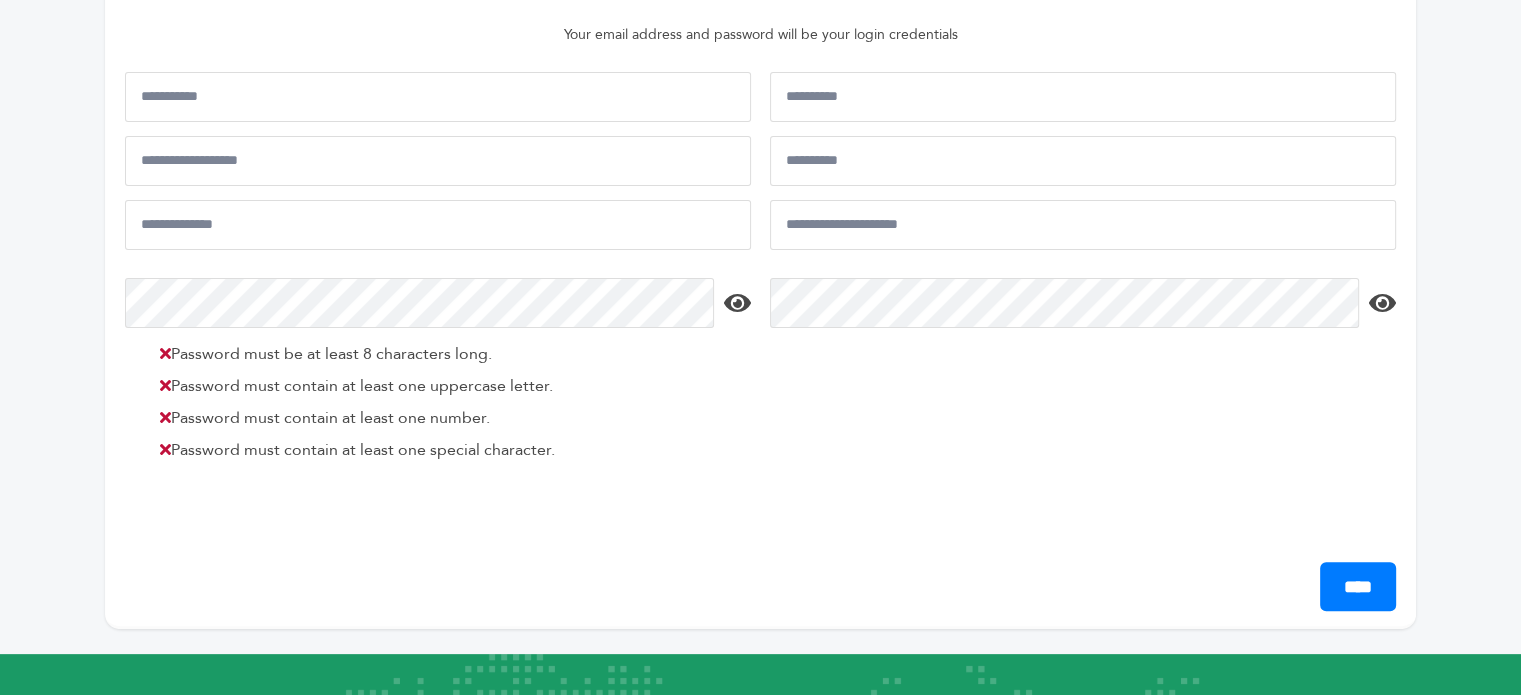 drag, startPoint x: 1535, startPoint y: 192, endPoint x: 1532, endPoint y: 390, distance: 198.02272 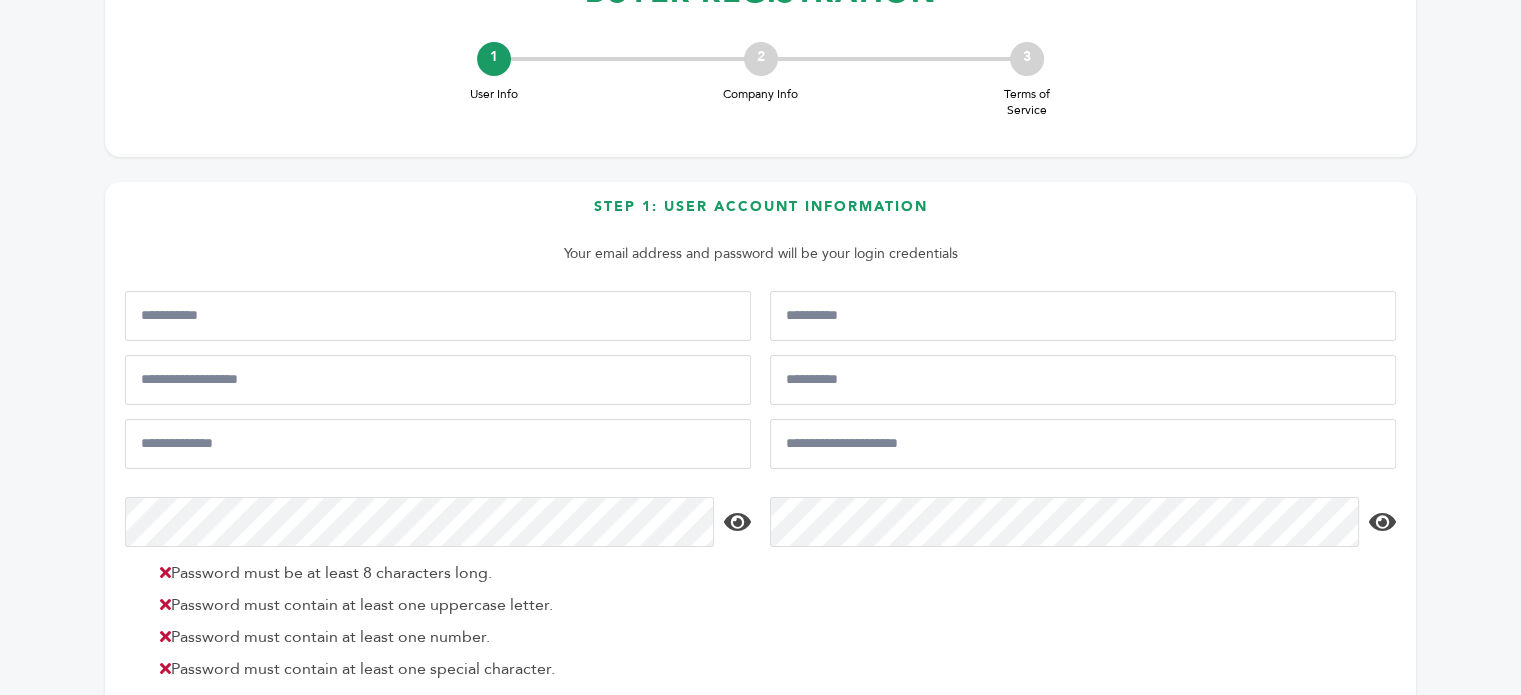 scroll, scrollTop: 192, scrollLeft: 0, axis: vertical 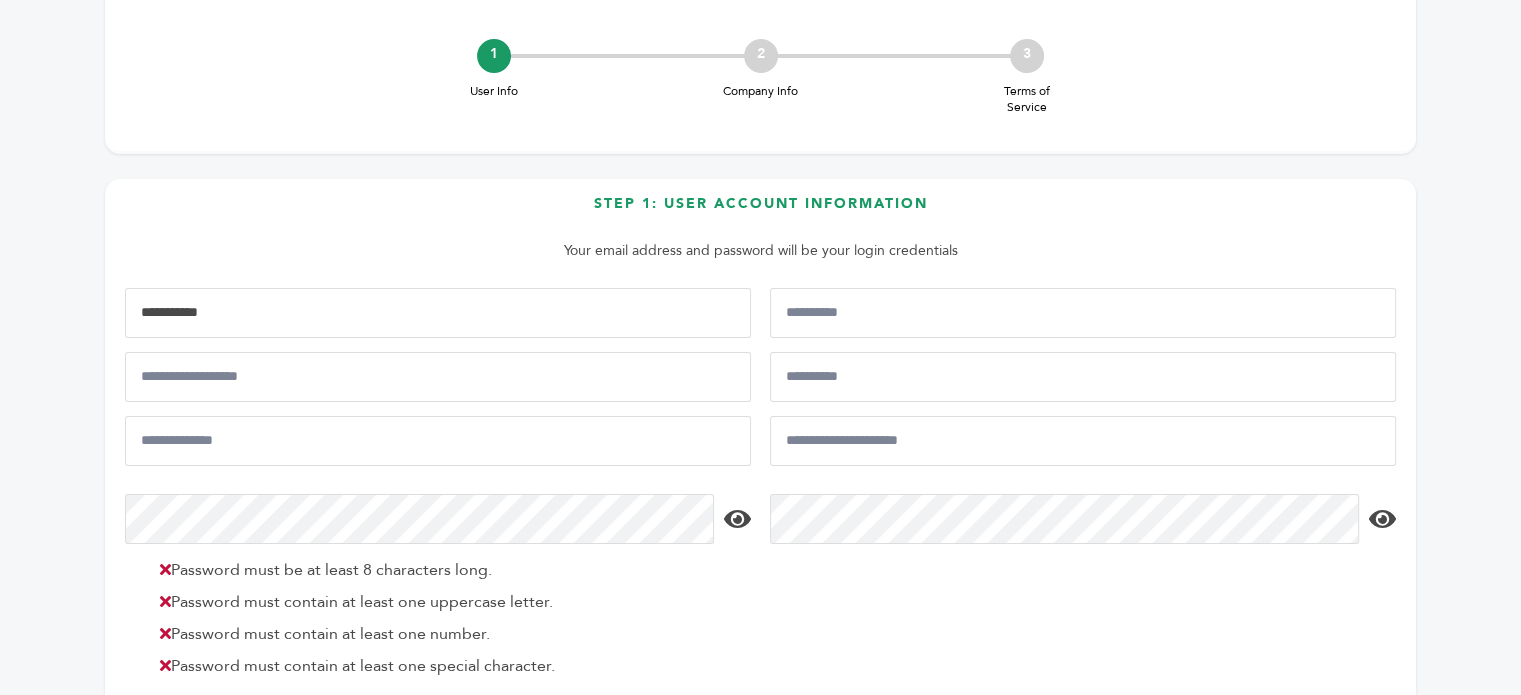 click at bounding box center [438, 313] 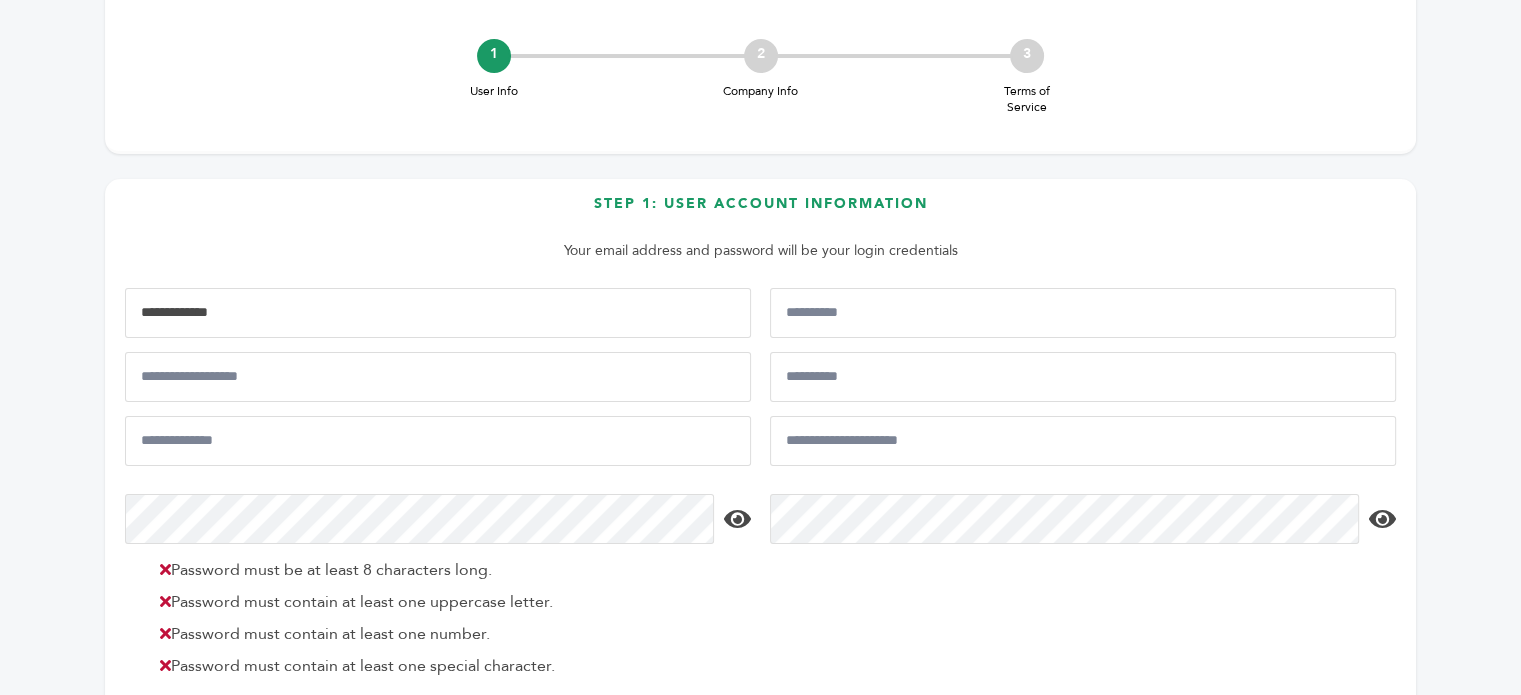 type on "**********" 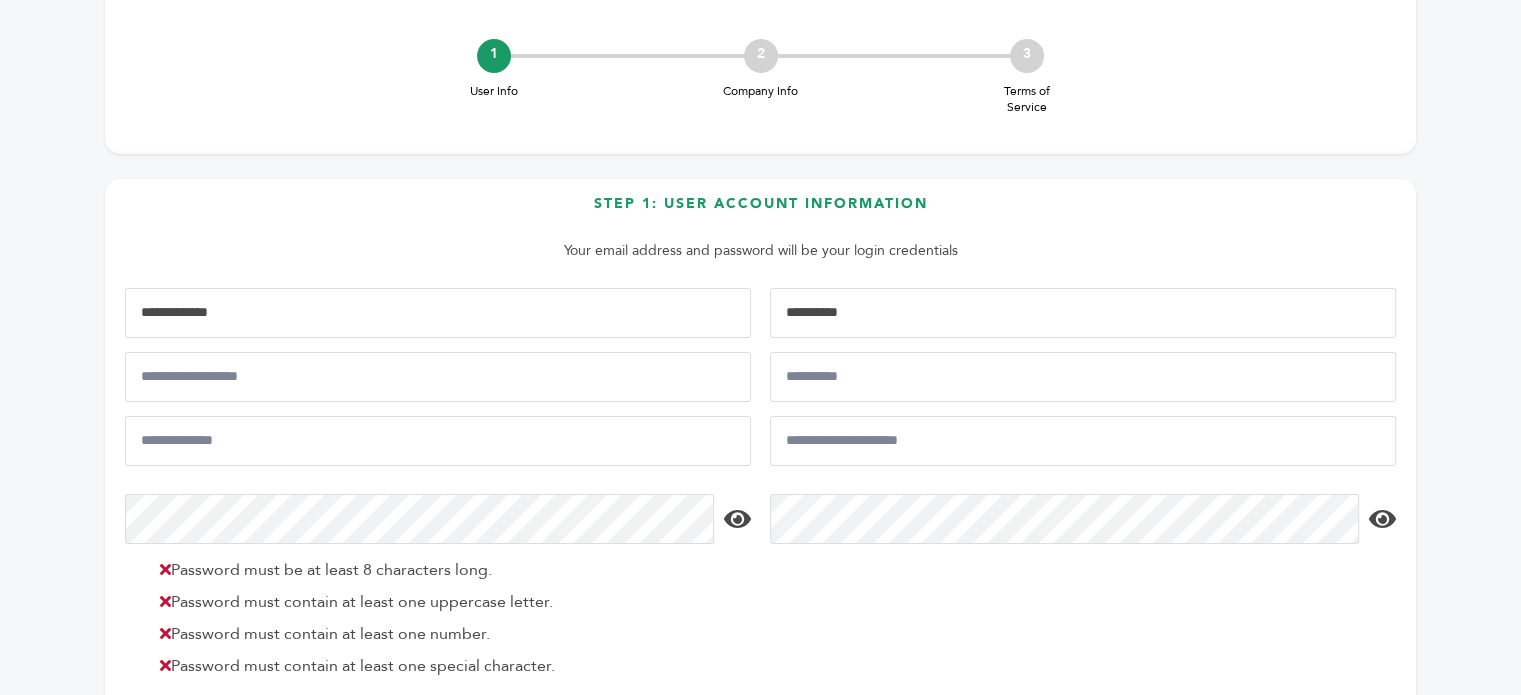 click at bounding box center [1083, 313] 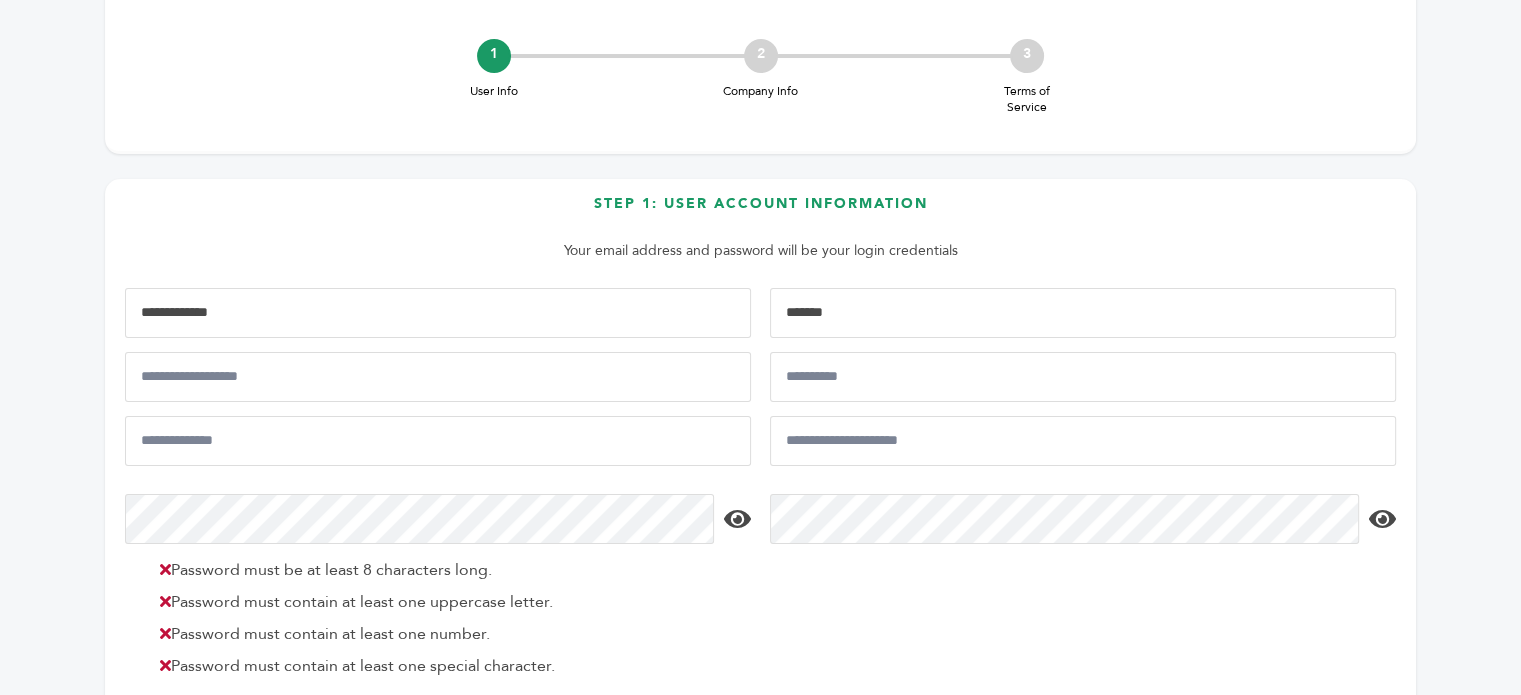 type on "*******" 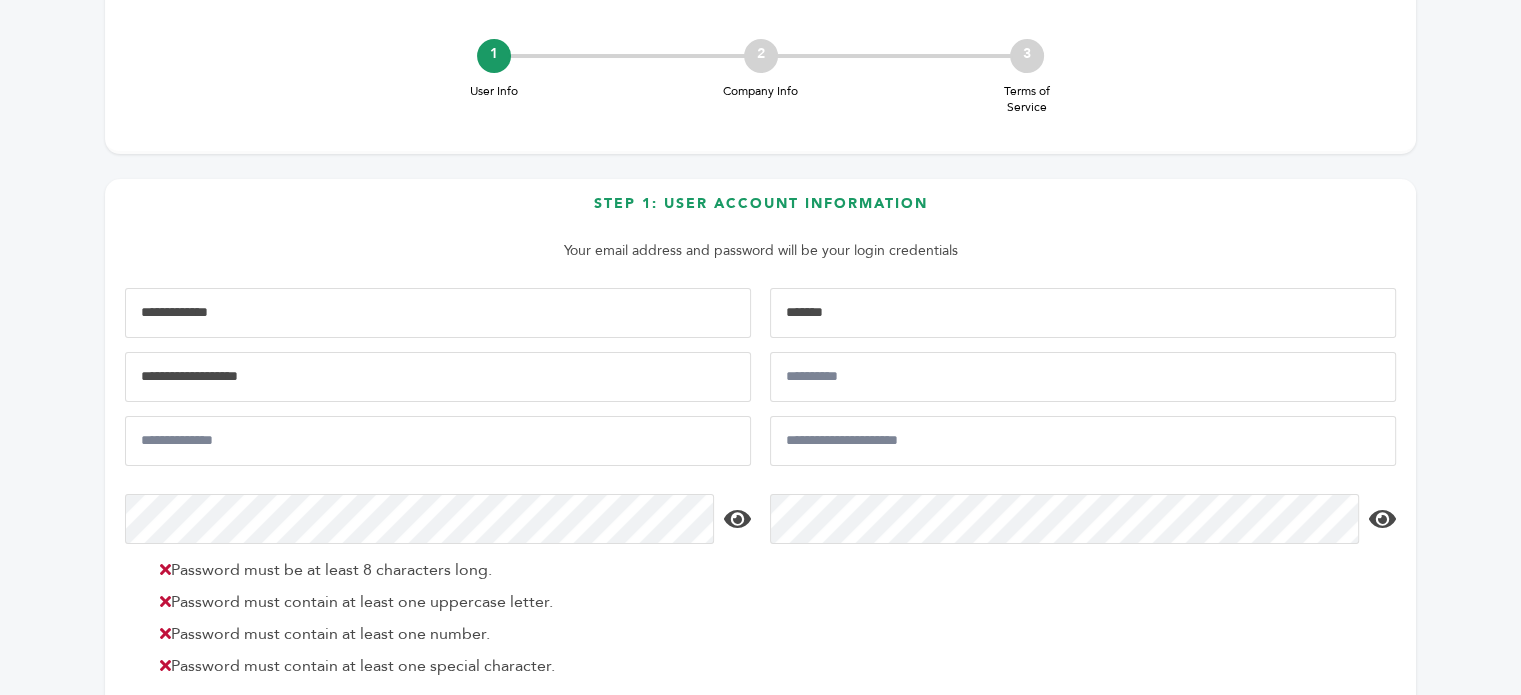 click at bounding box center [438, 377] 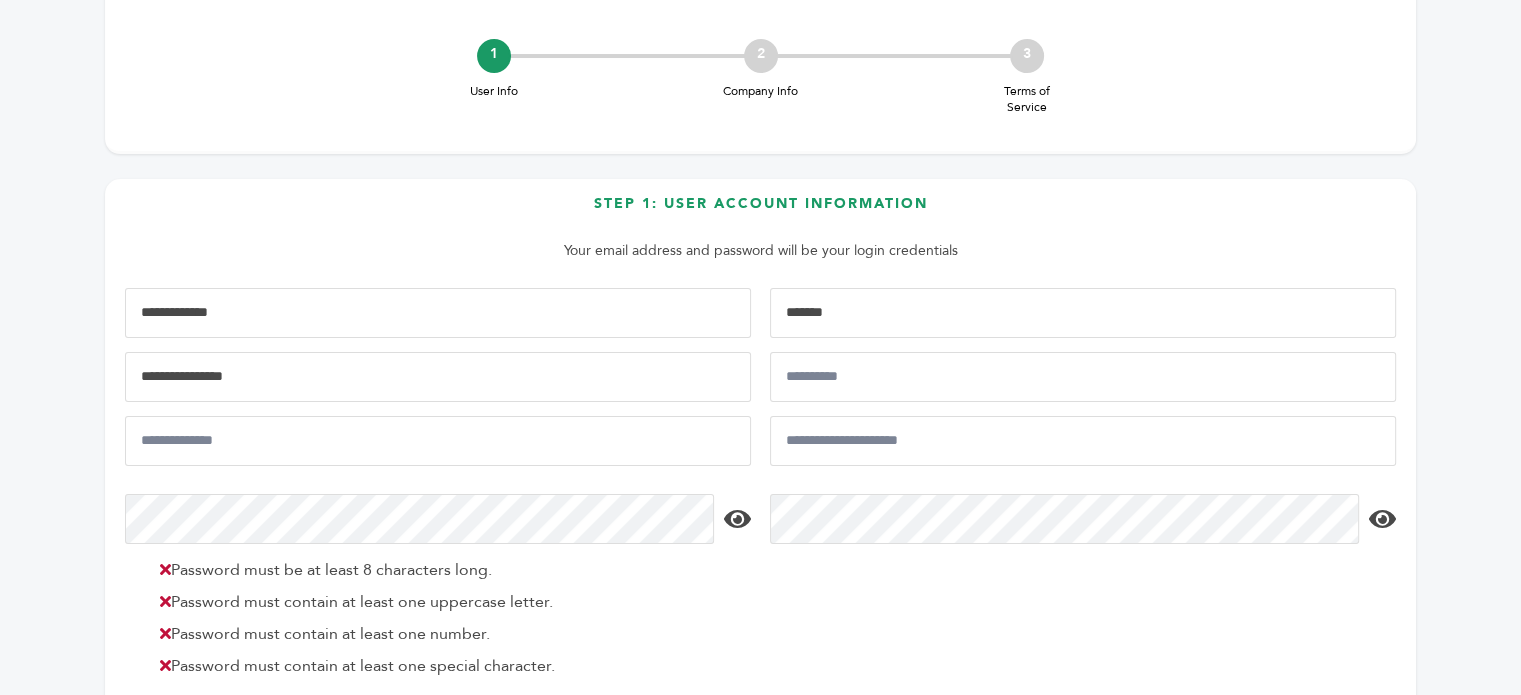 type on "**********" 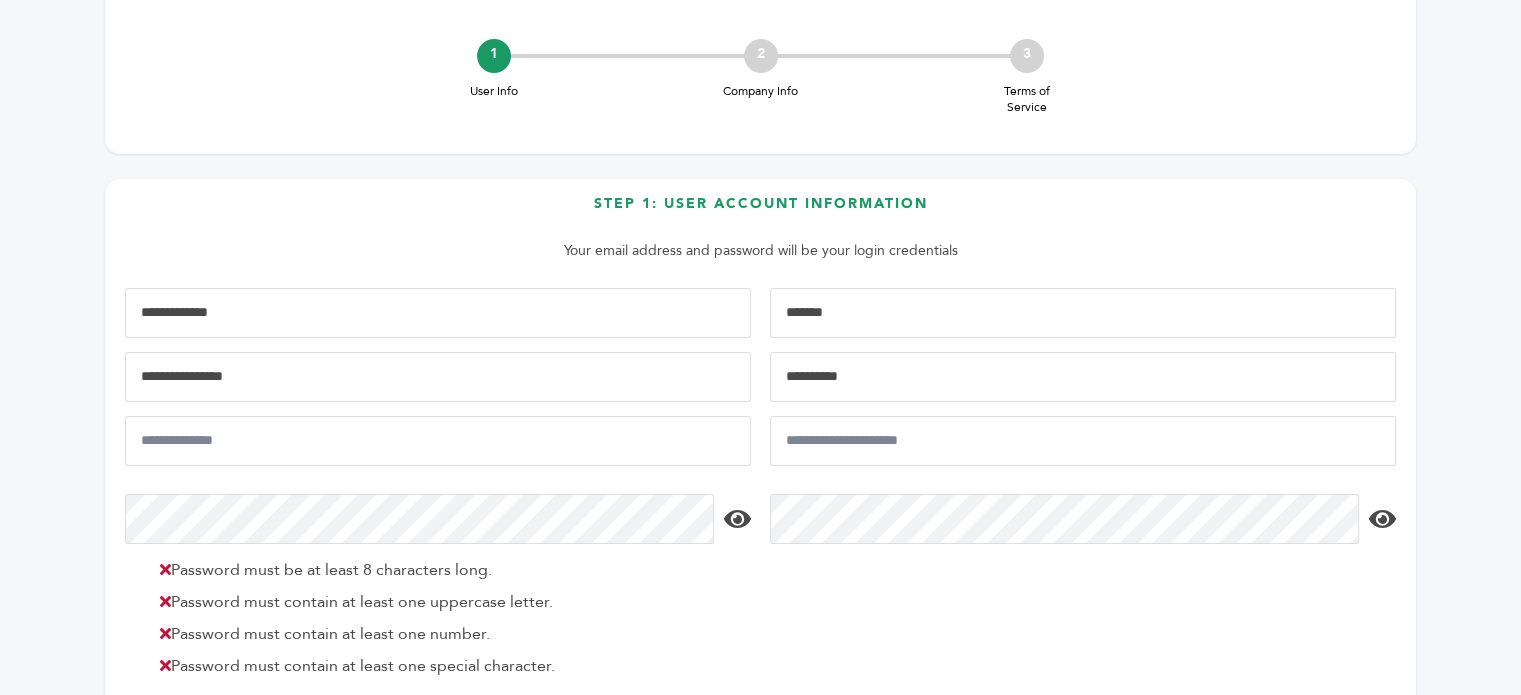 click at bounding box center [1083, 377] 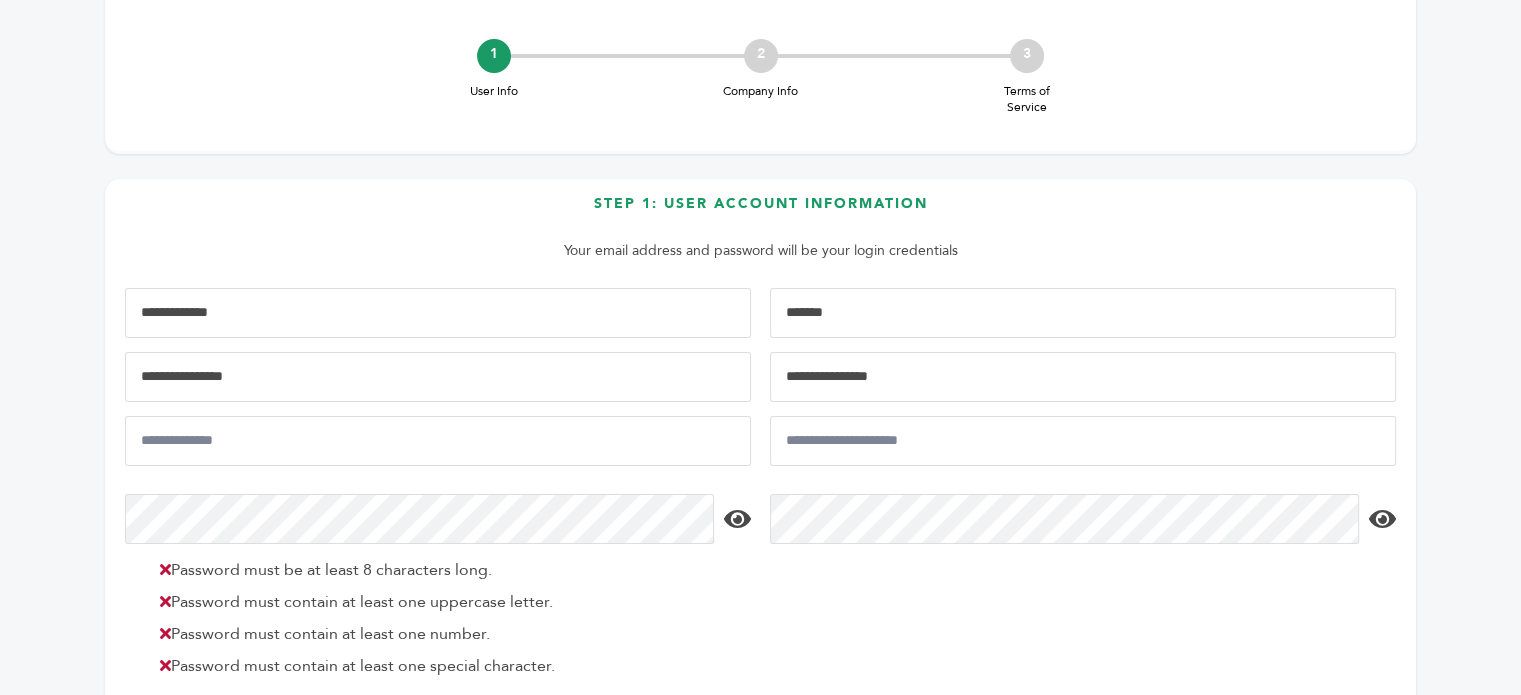 type on "**********" 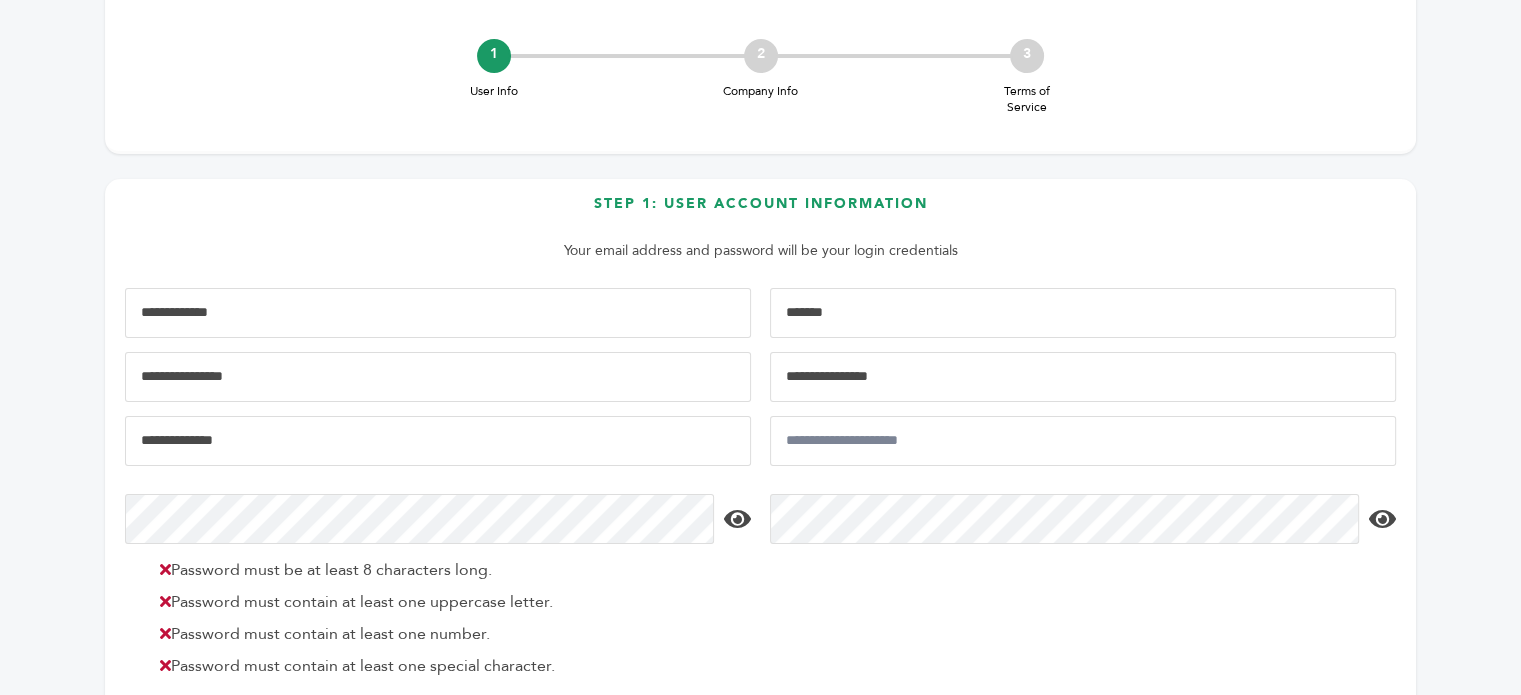 click at bounding box center [438, 441] 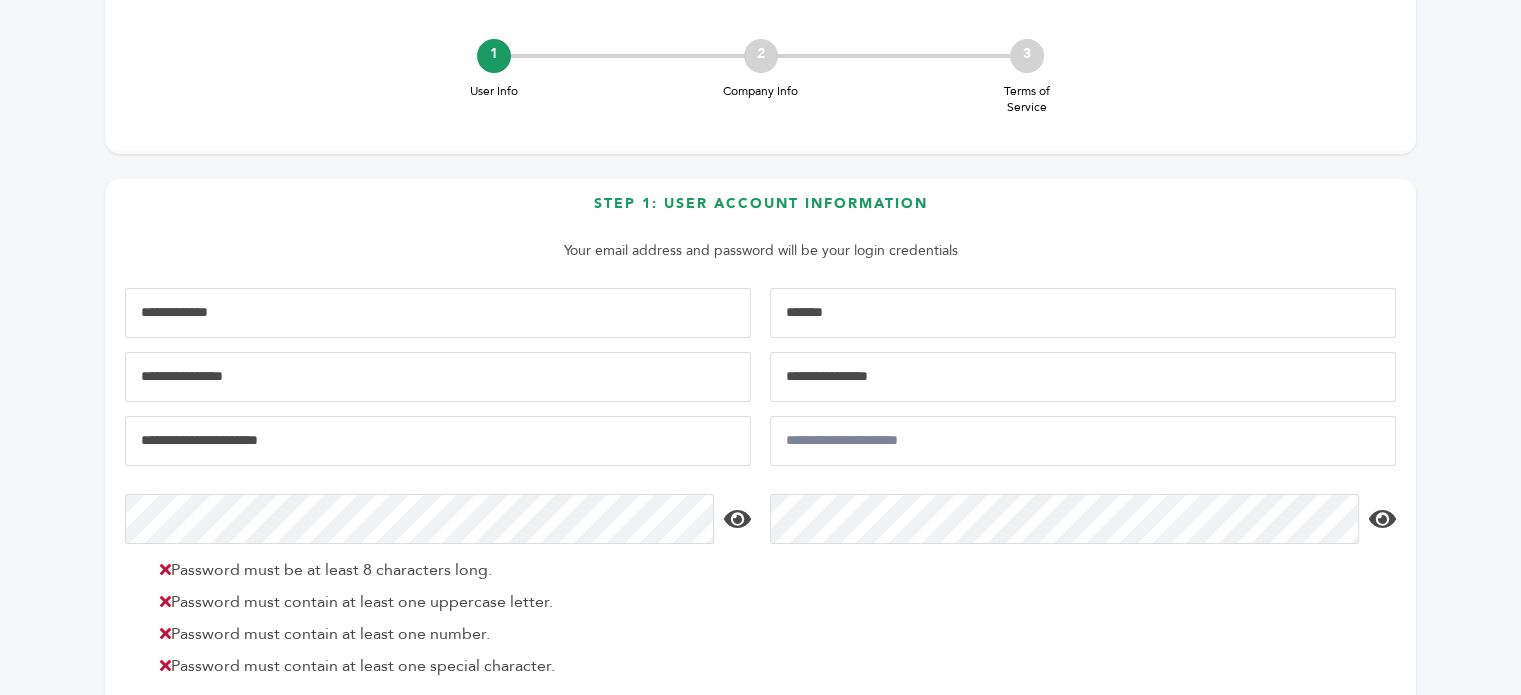 type on "**********" 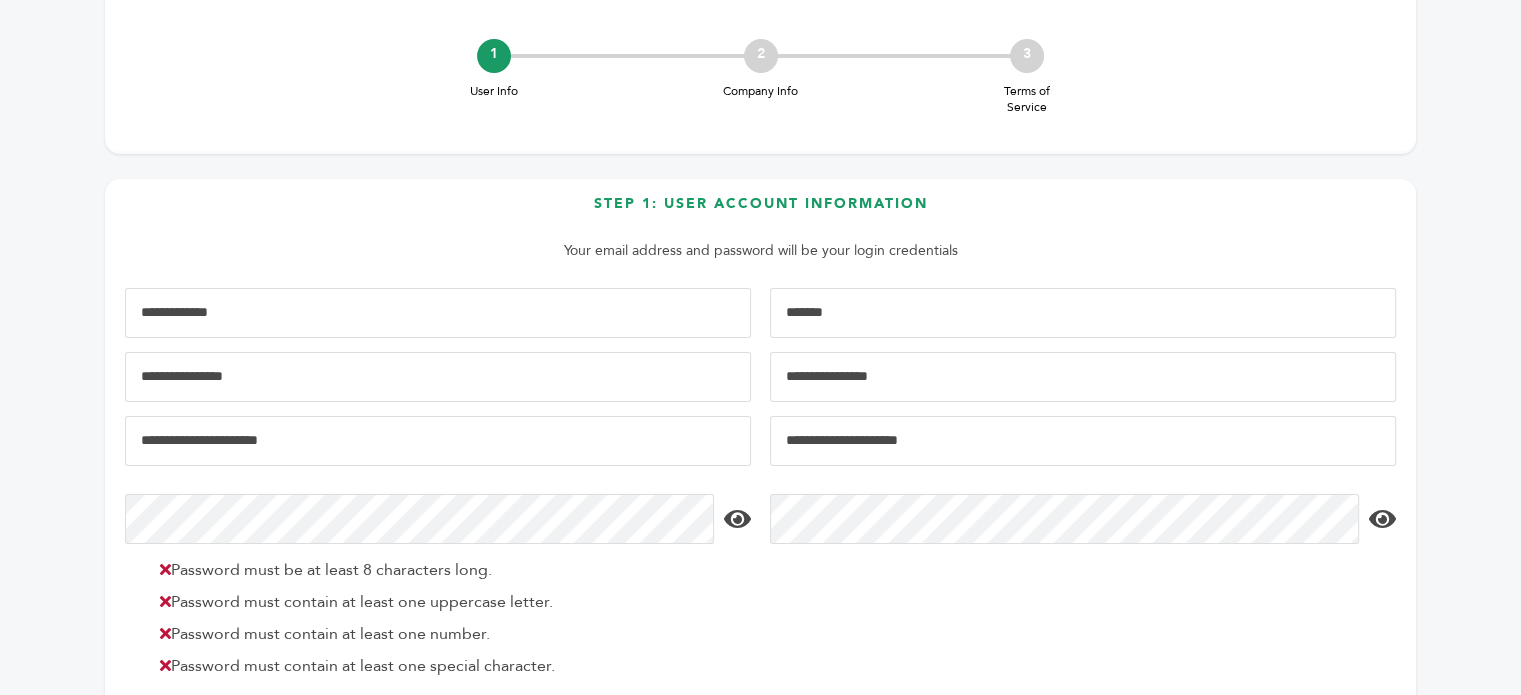 click at bounding box center [1083, 441] 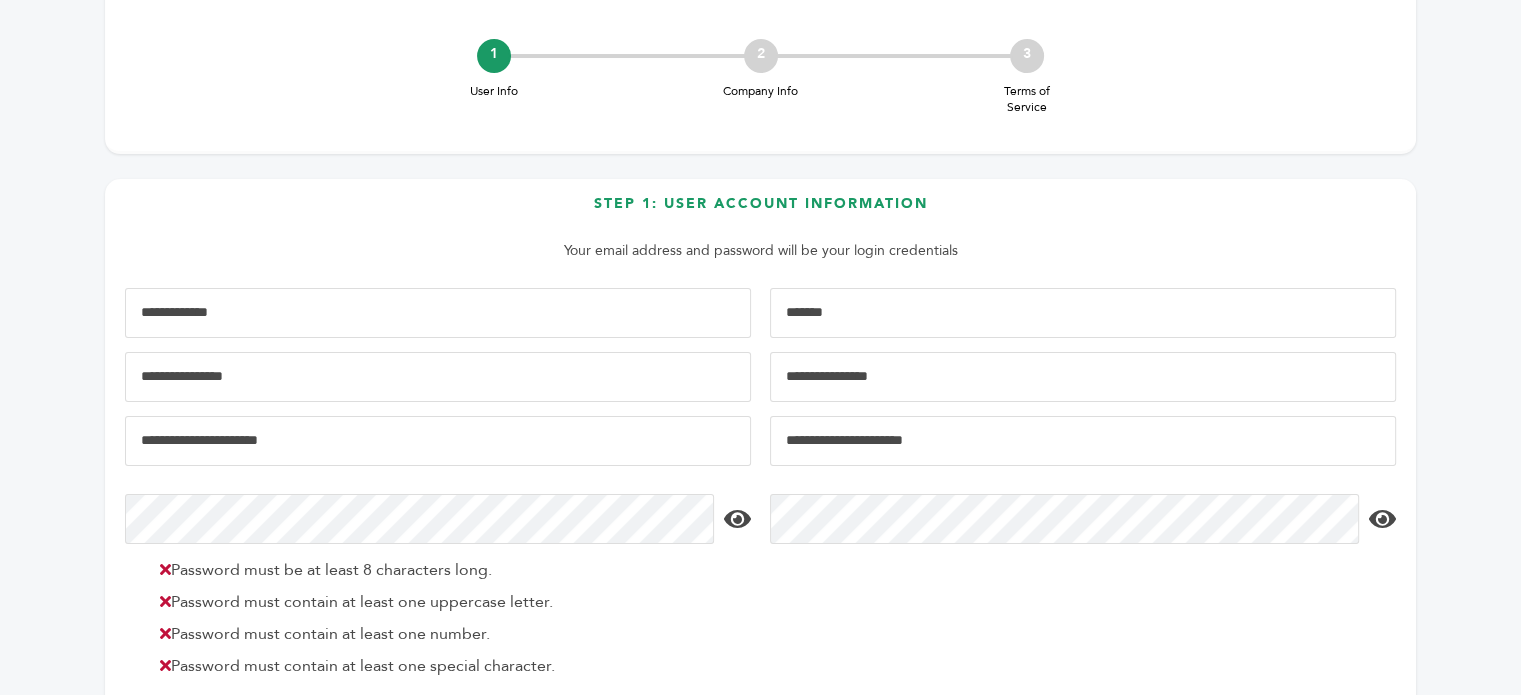 type on "**********" 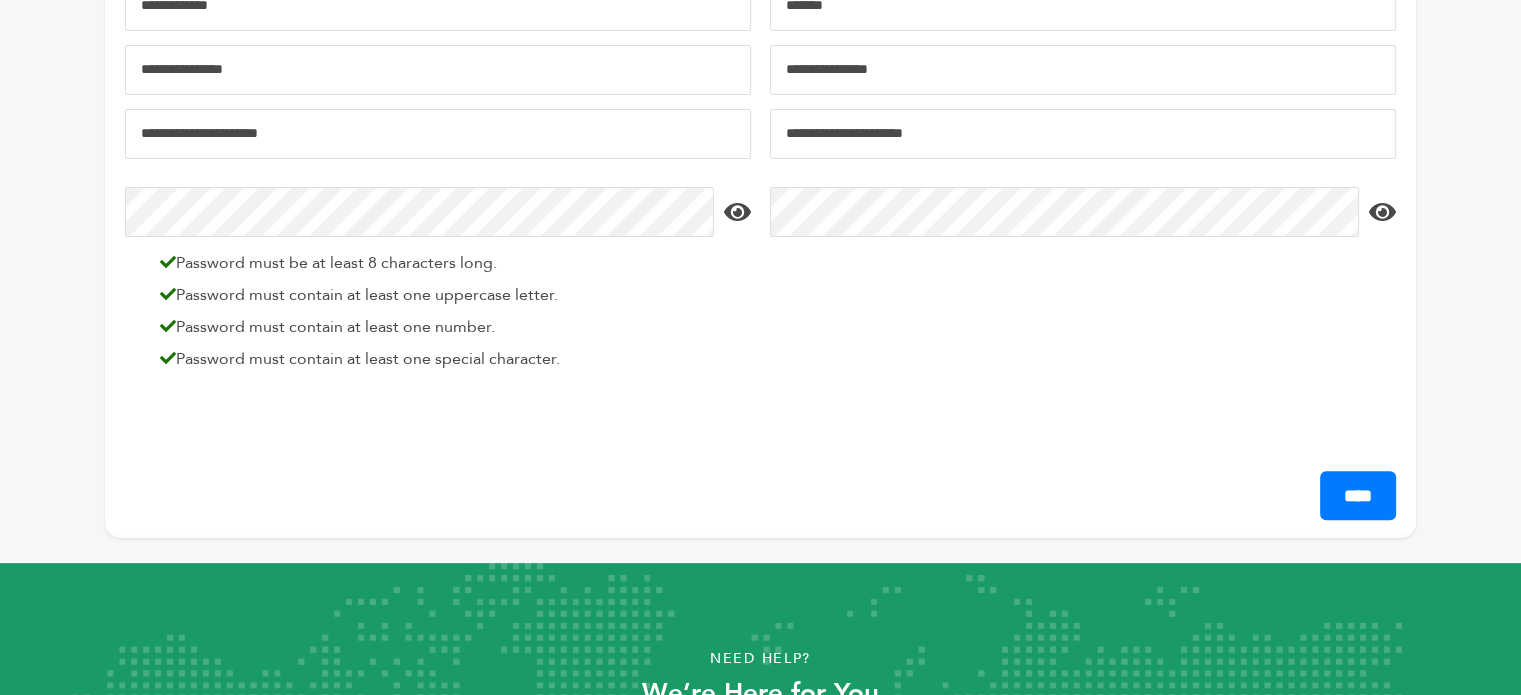 scroll, scrollTop: 496, scrollLeft: 0, axis: vertical 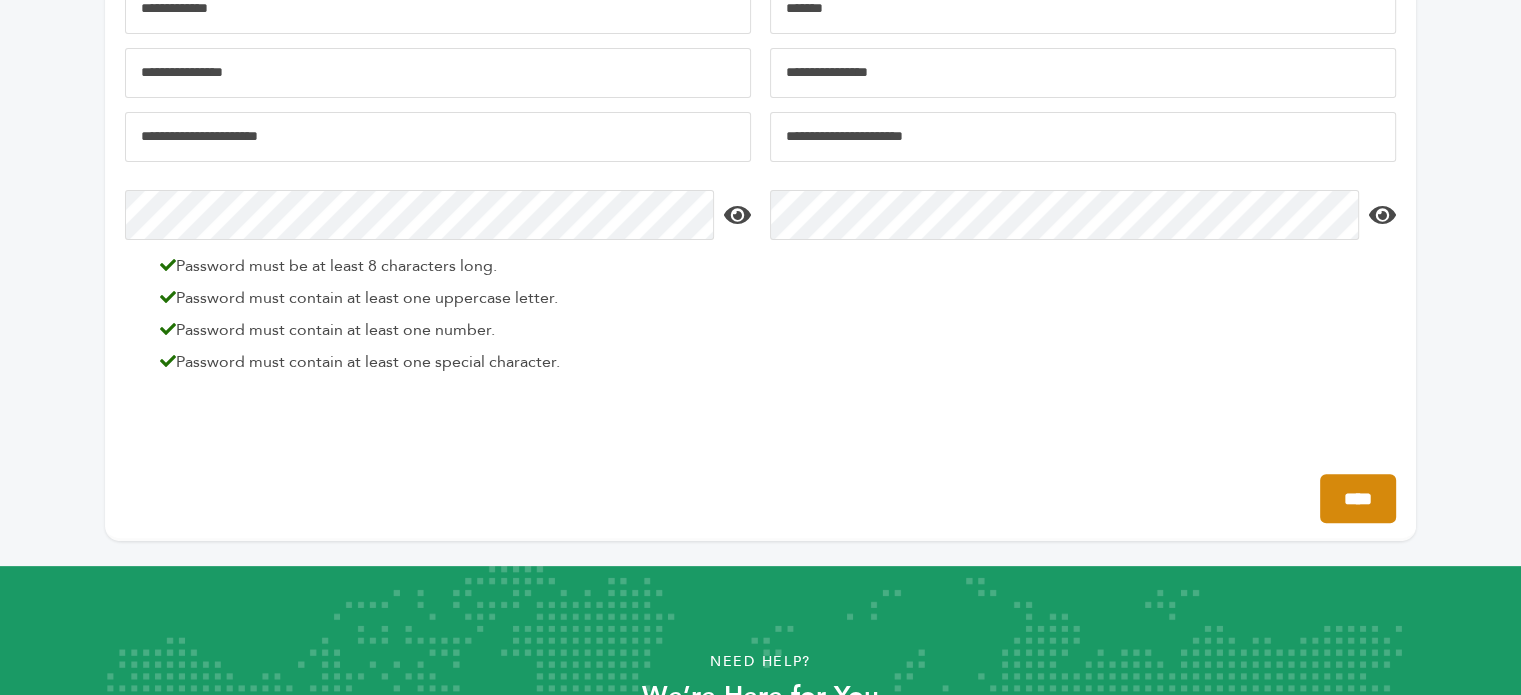 click on "****" at bounding box center (1358, 498) 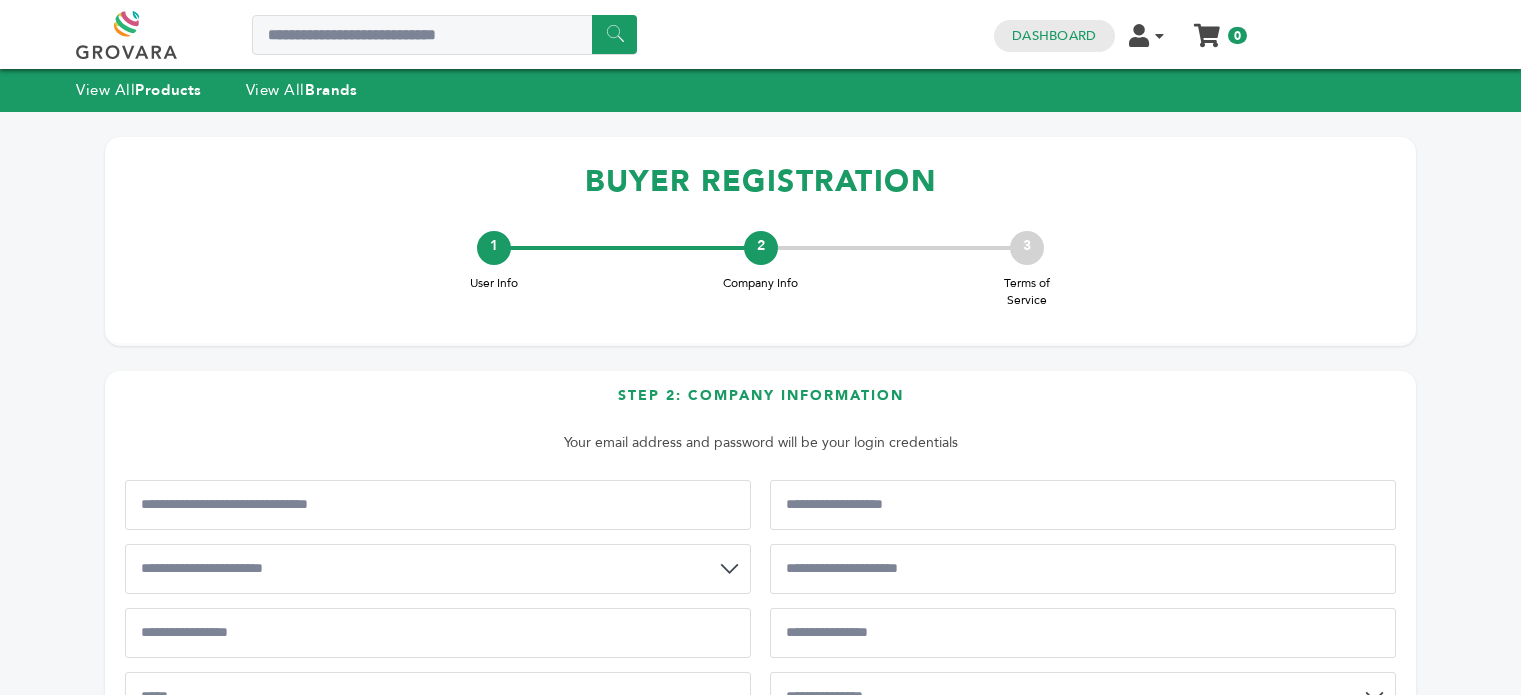 scroll, scrollTop: 0, scrollLeft: 0, axis: both 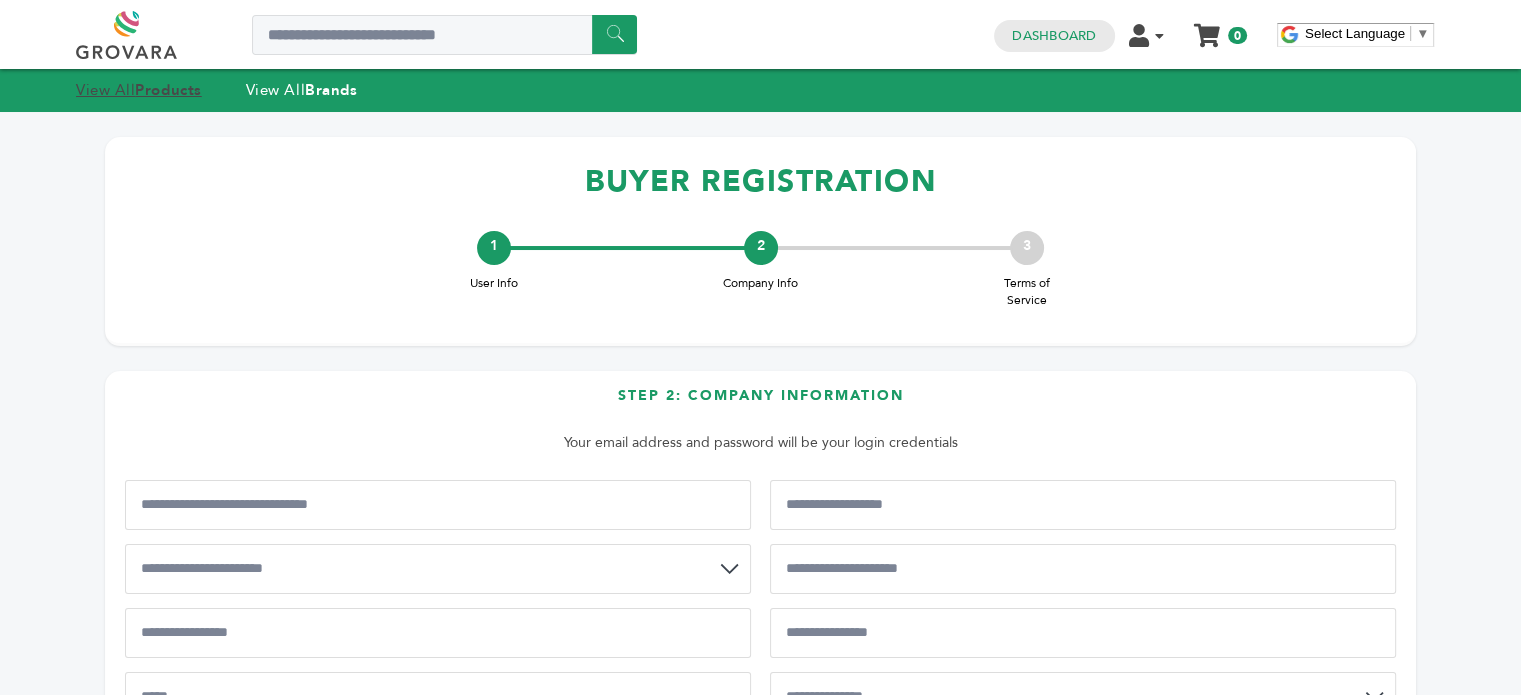 click on "View All  Products" at bounding box center (139, 90) 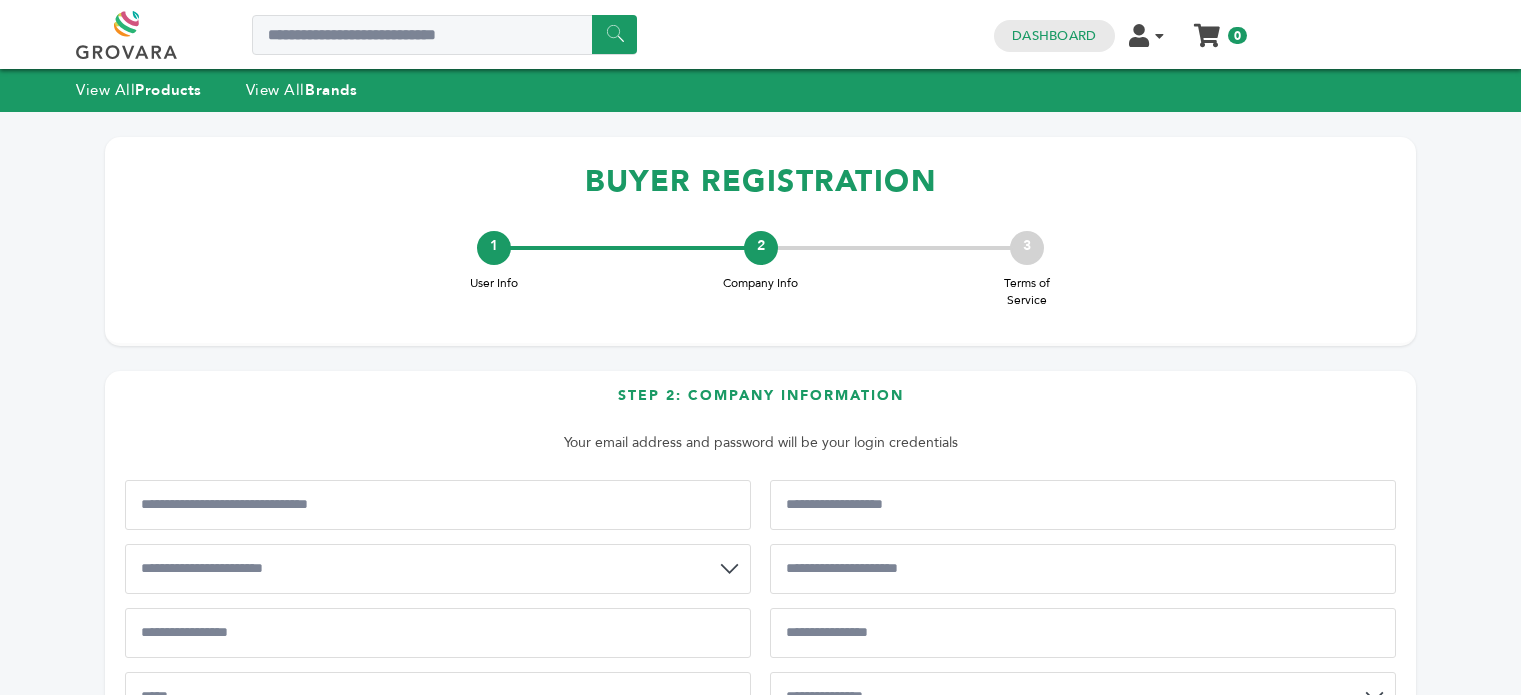 scroll, scrollTop: 0, scrollLeft: 0, axis: both 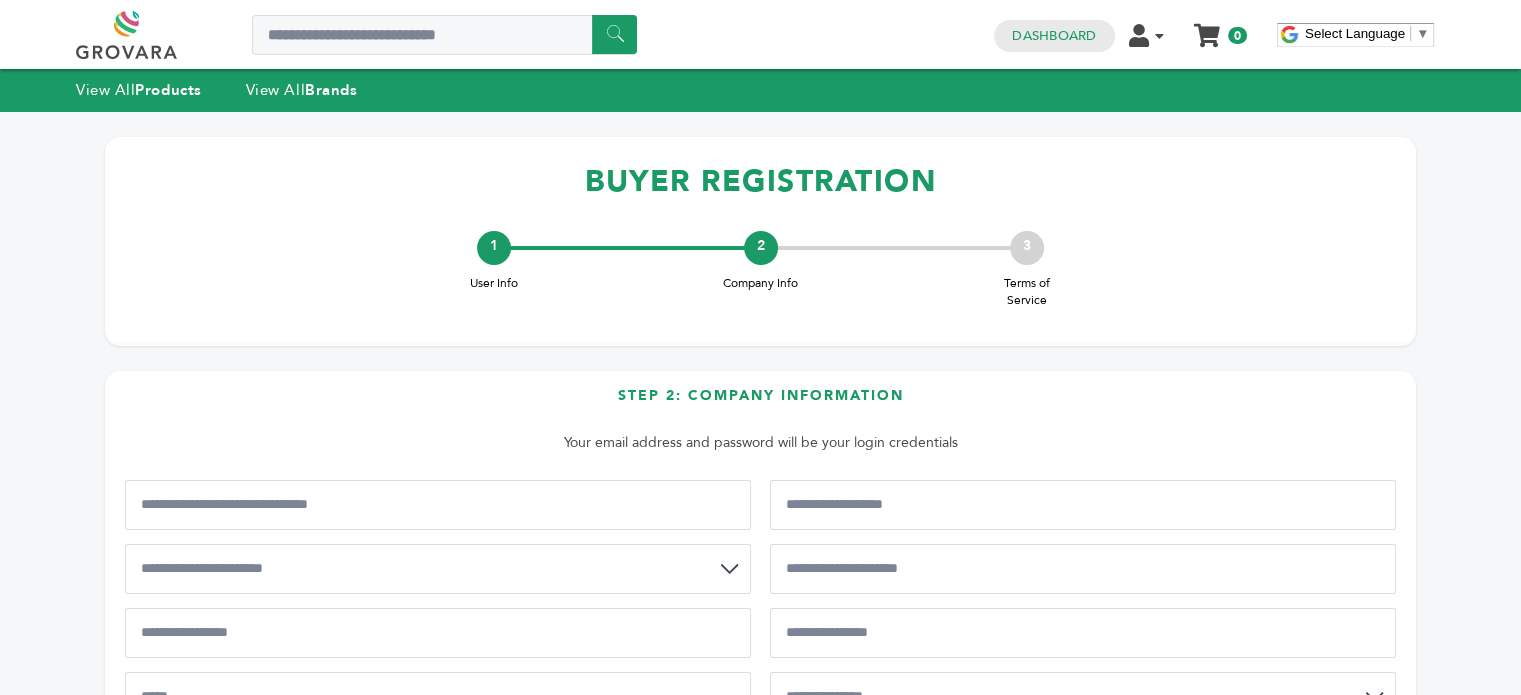 click on "View All  Products" at bounding box center [139, 90] 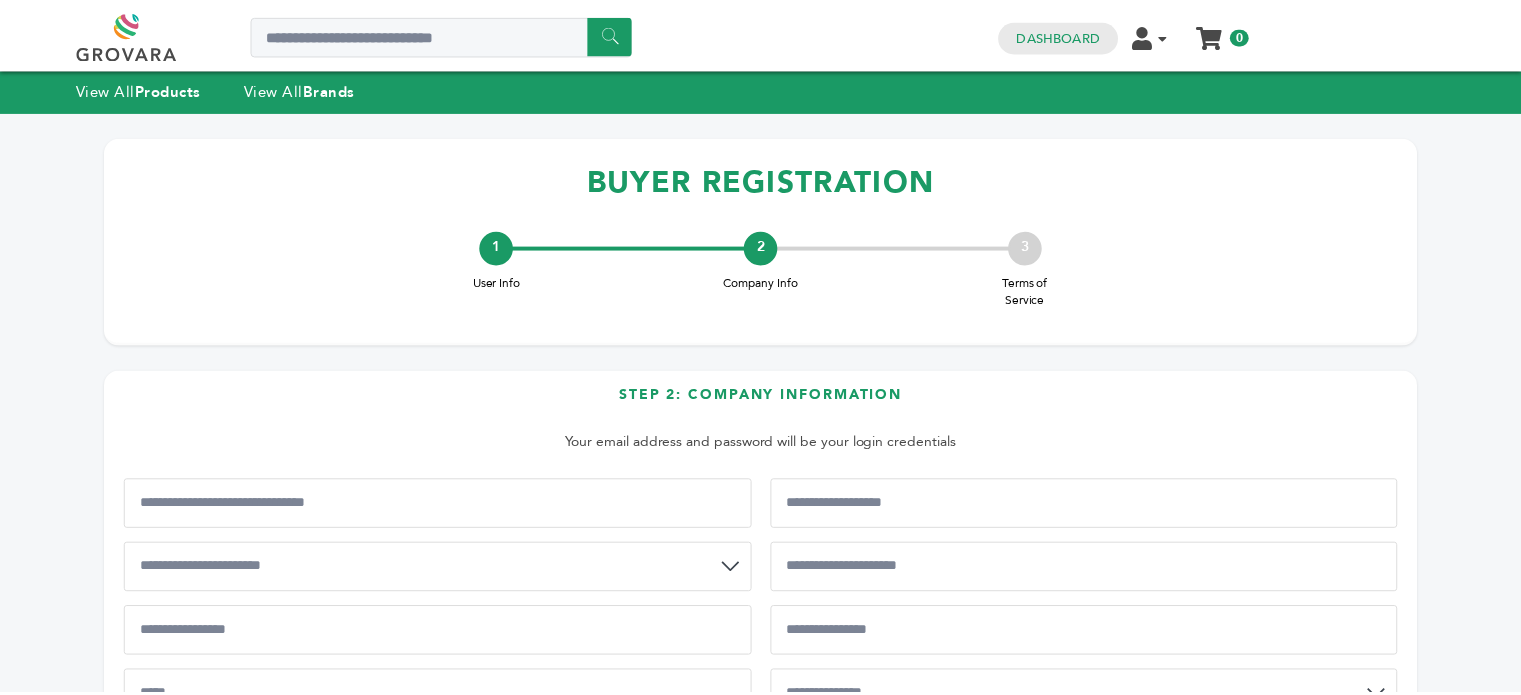 scroll, scrollTop: 0, scrollLeft: 0, axis: both 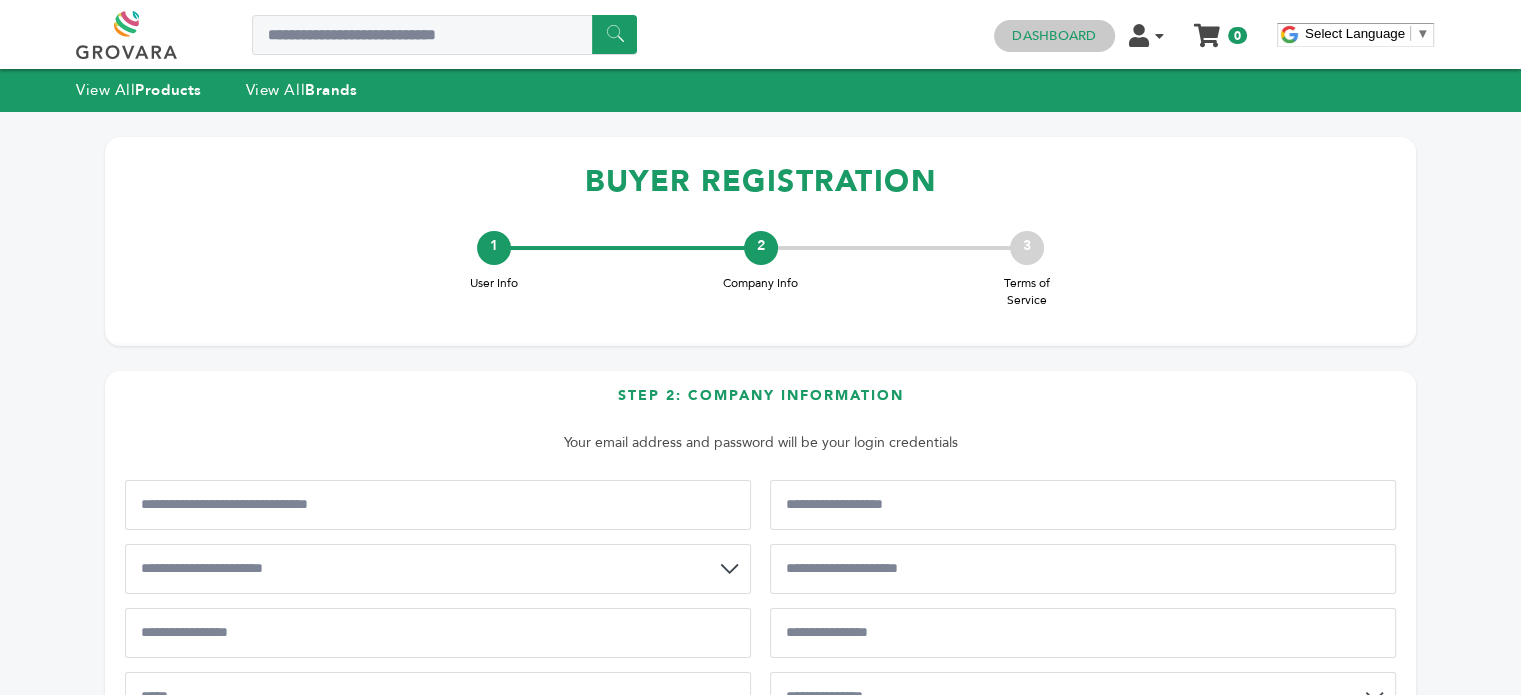 click on "Dashboard" at bounding box center (1054, 36) 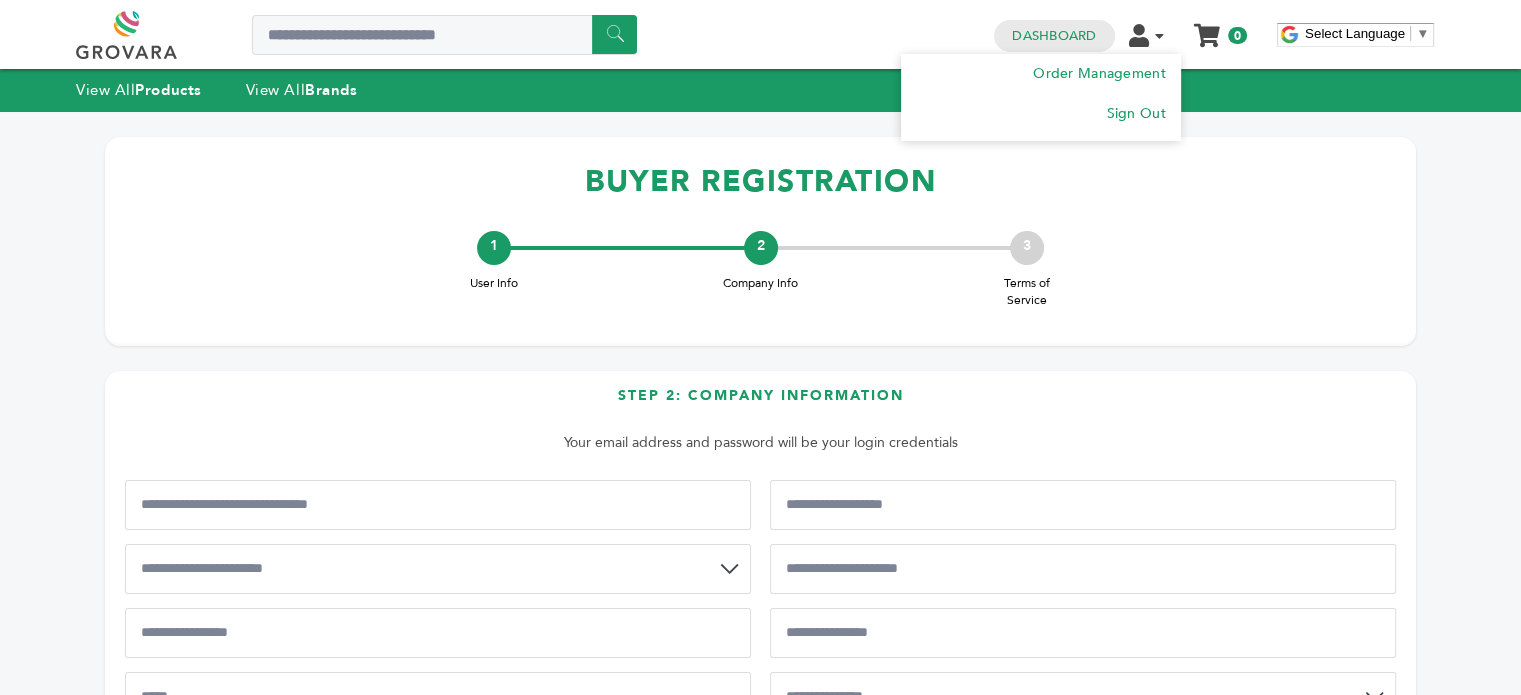 click on "Order Management
Sign Out" at bounding box center (1155, 34) 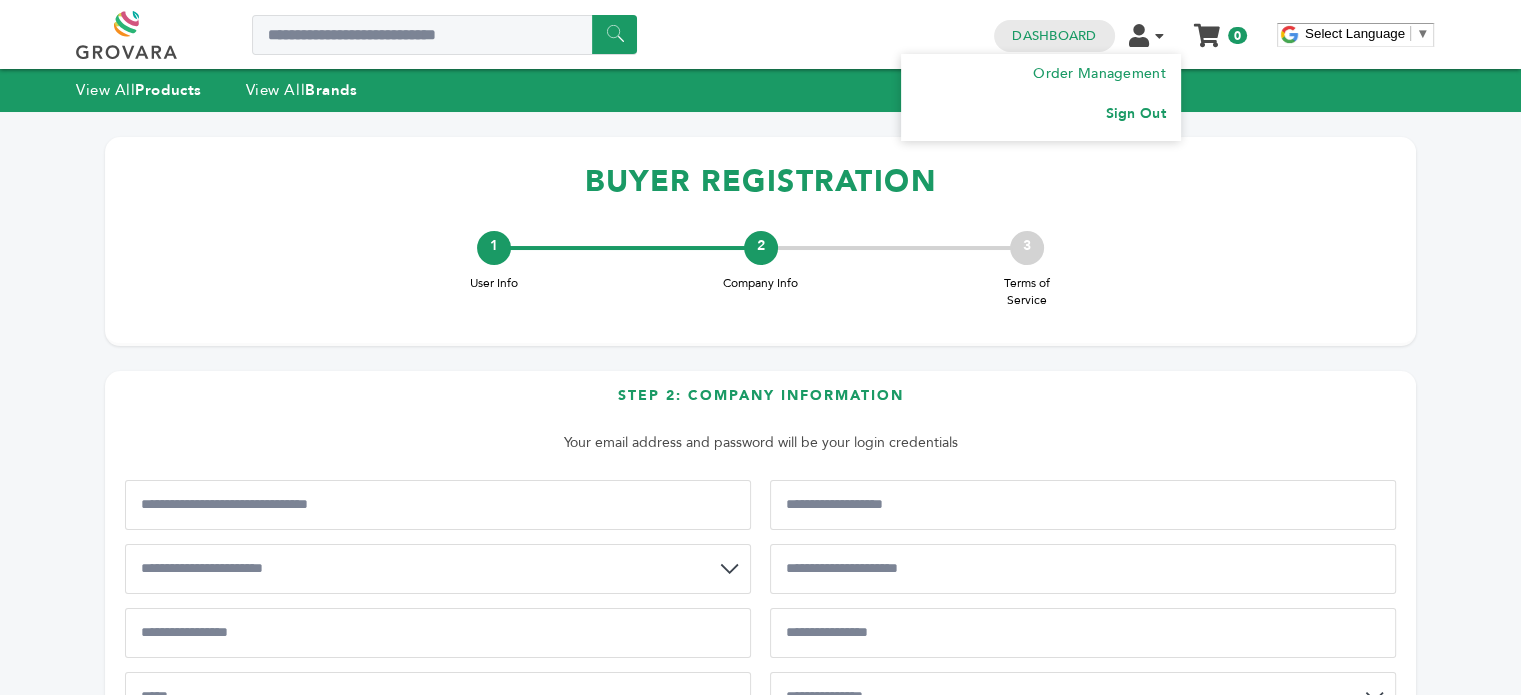 click on "Sign Out" at bounding box center [1135, 113] 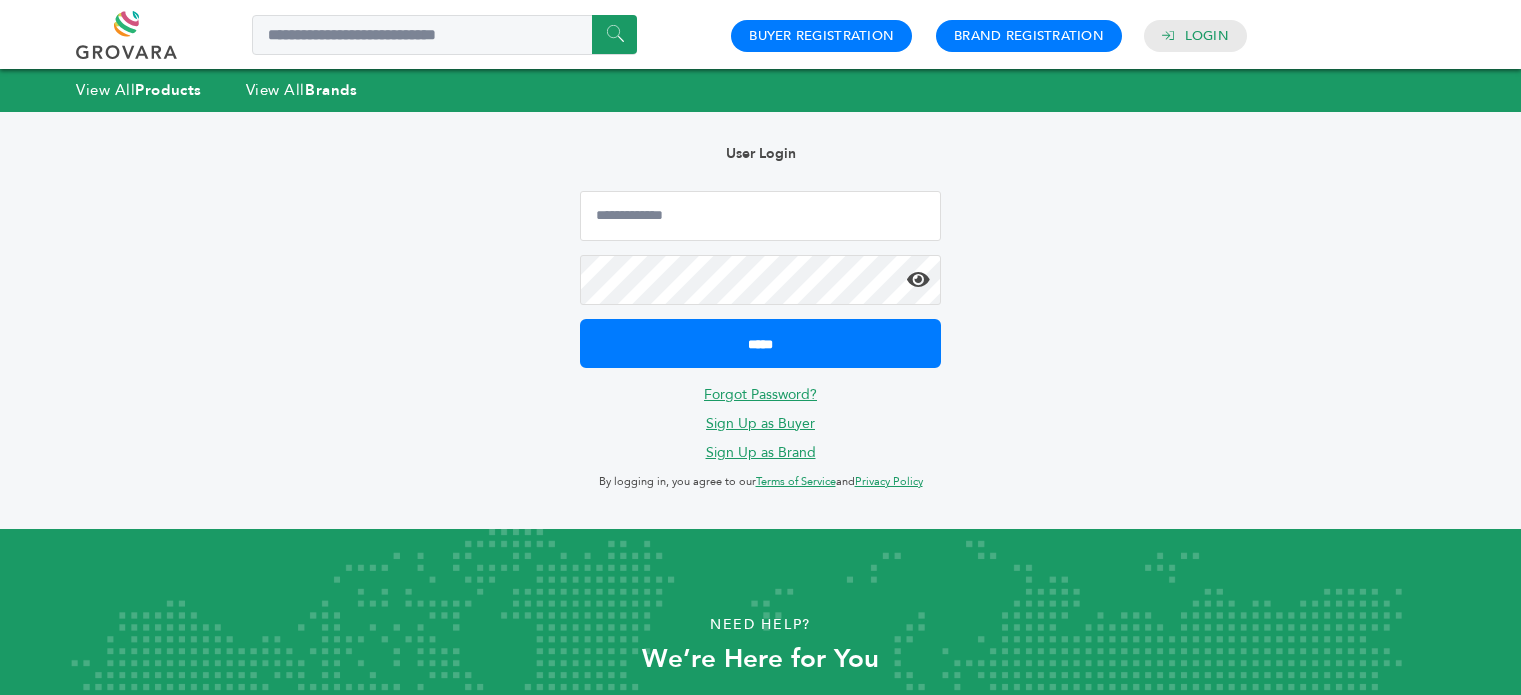 scroll, scrollTop: 0, scrollLeft: 0, axis: both 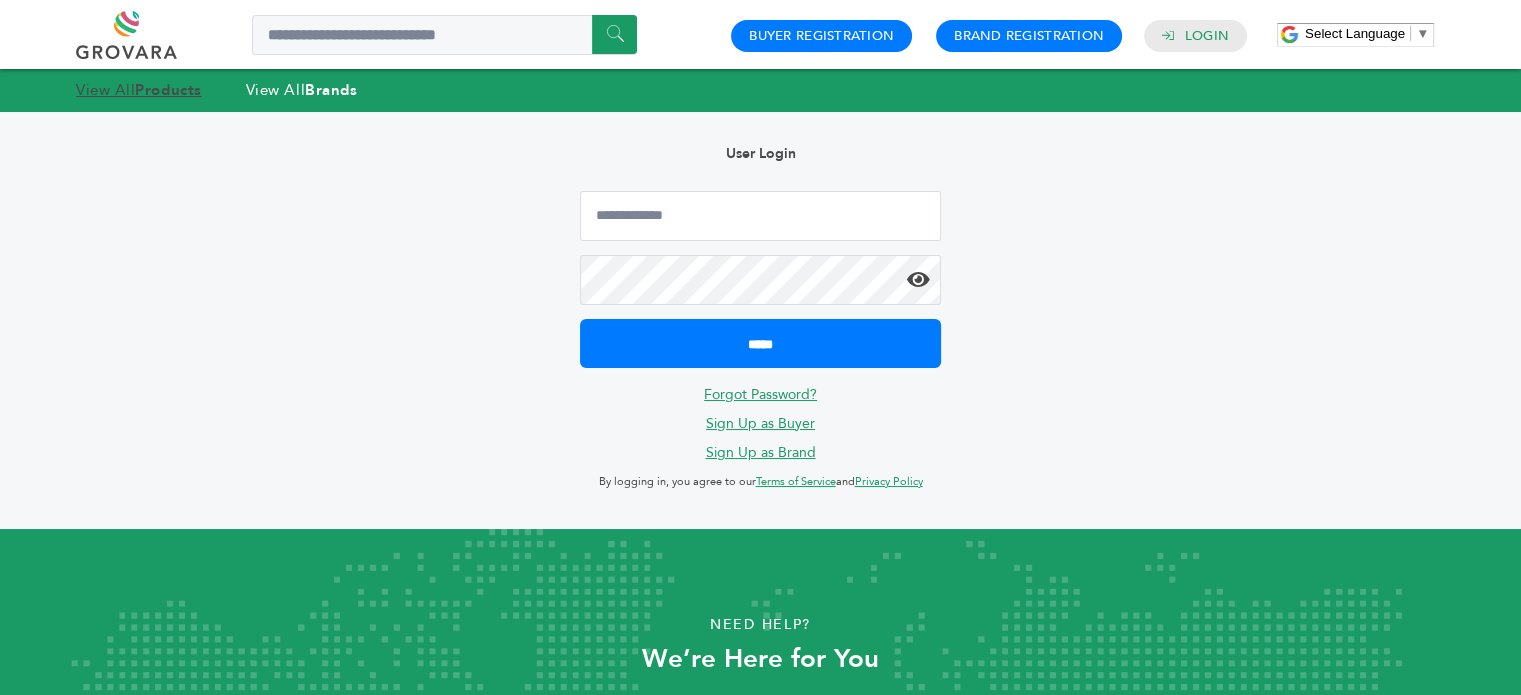 click on "Products" at bounding box center (168, 90) 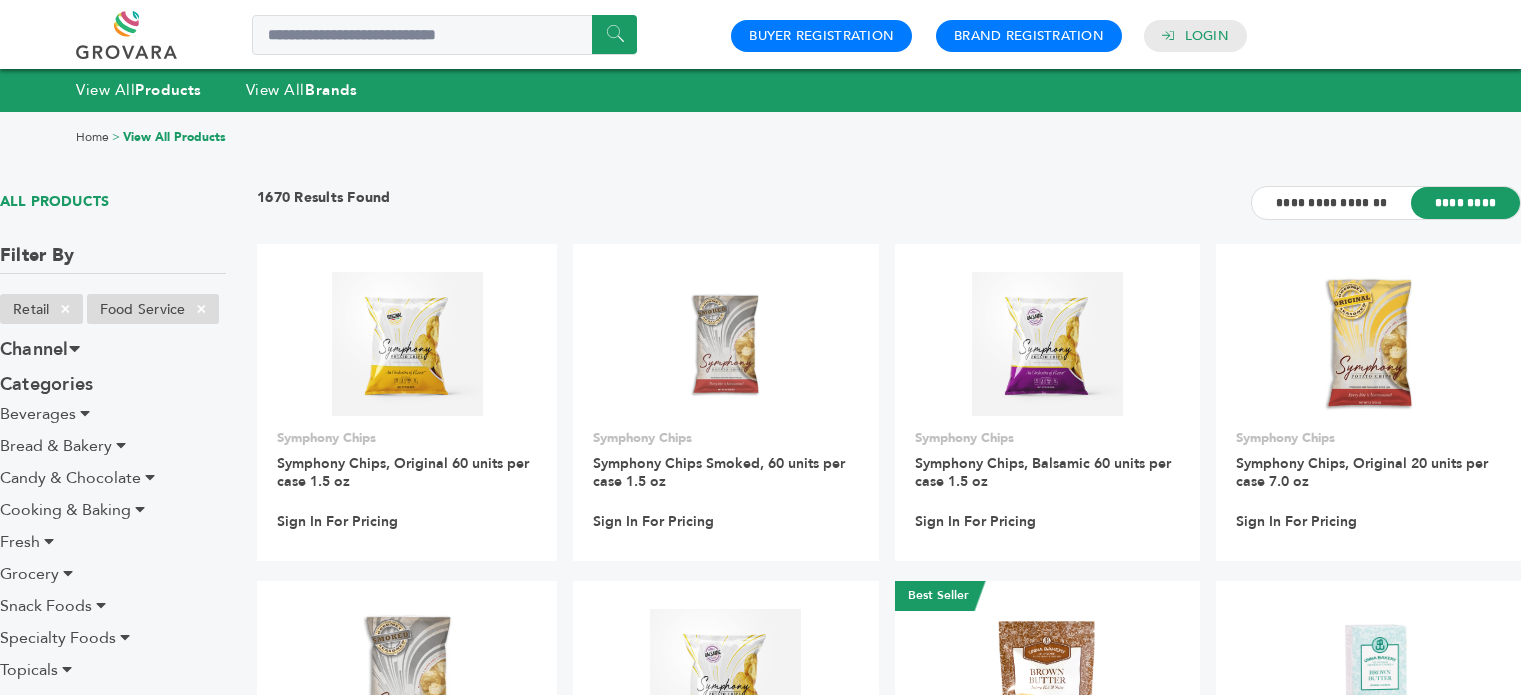 scroll, scrollTop: 0, scrollLeft: 0, axis: both 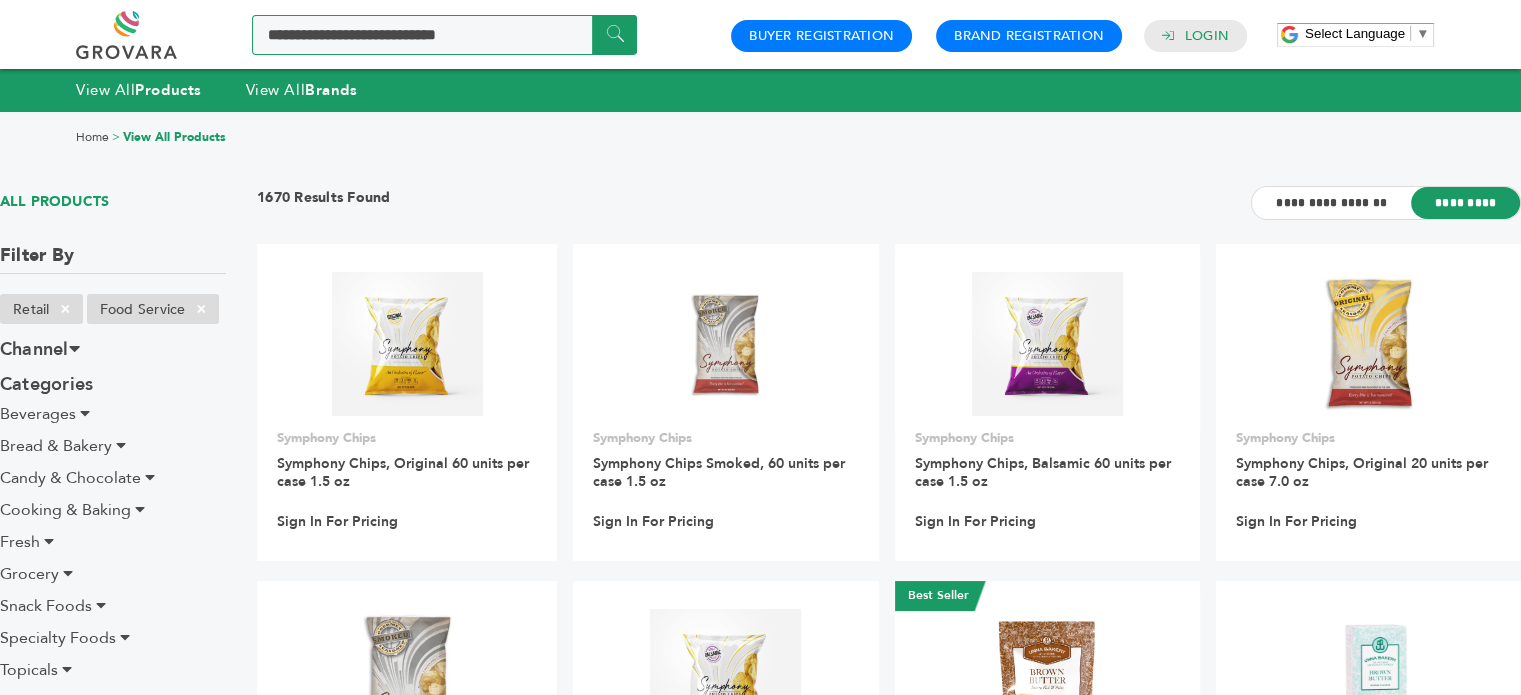 click at bounding box center (444, 35) 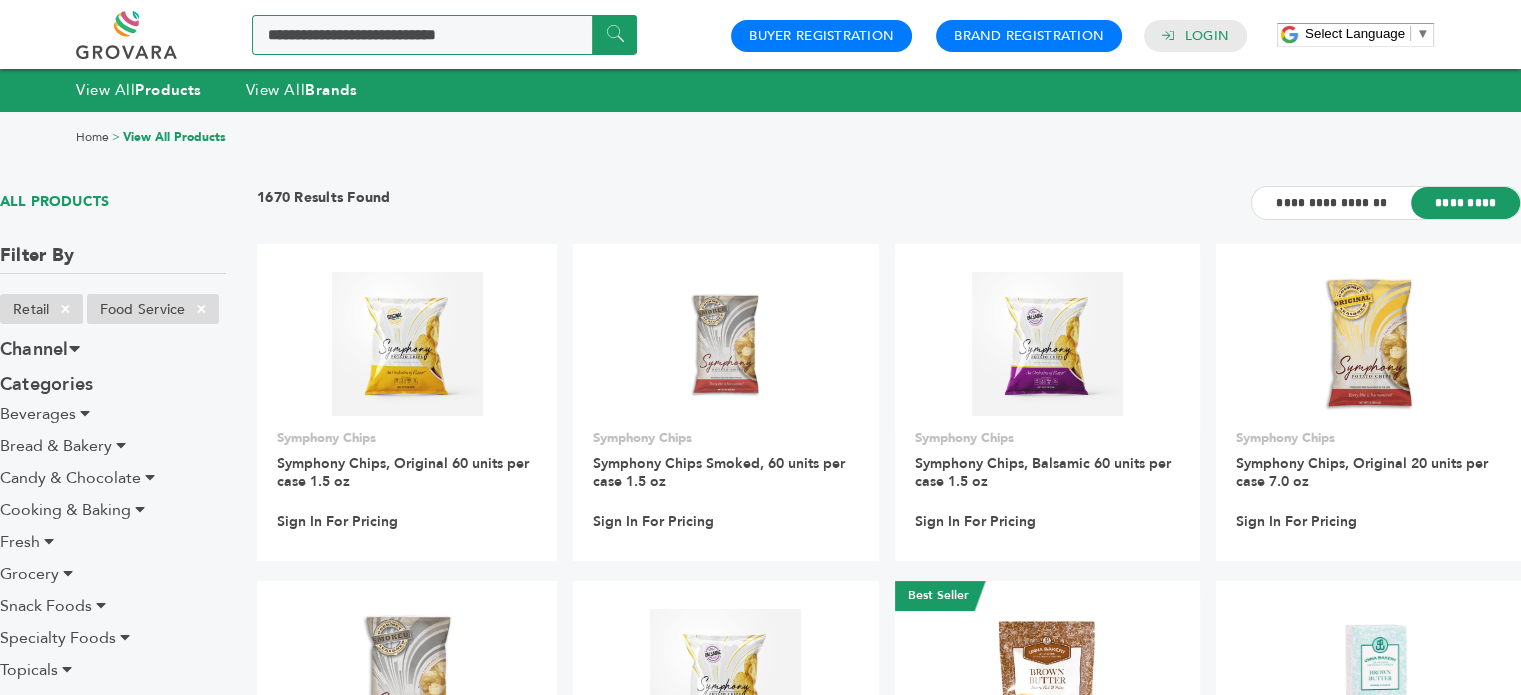 type on "**********" 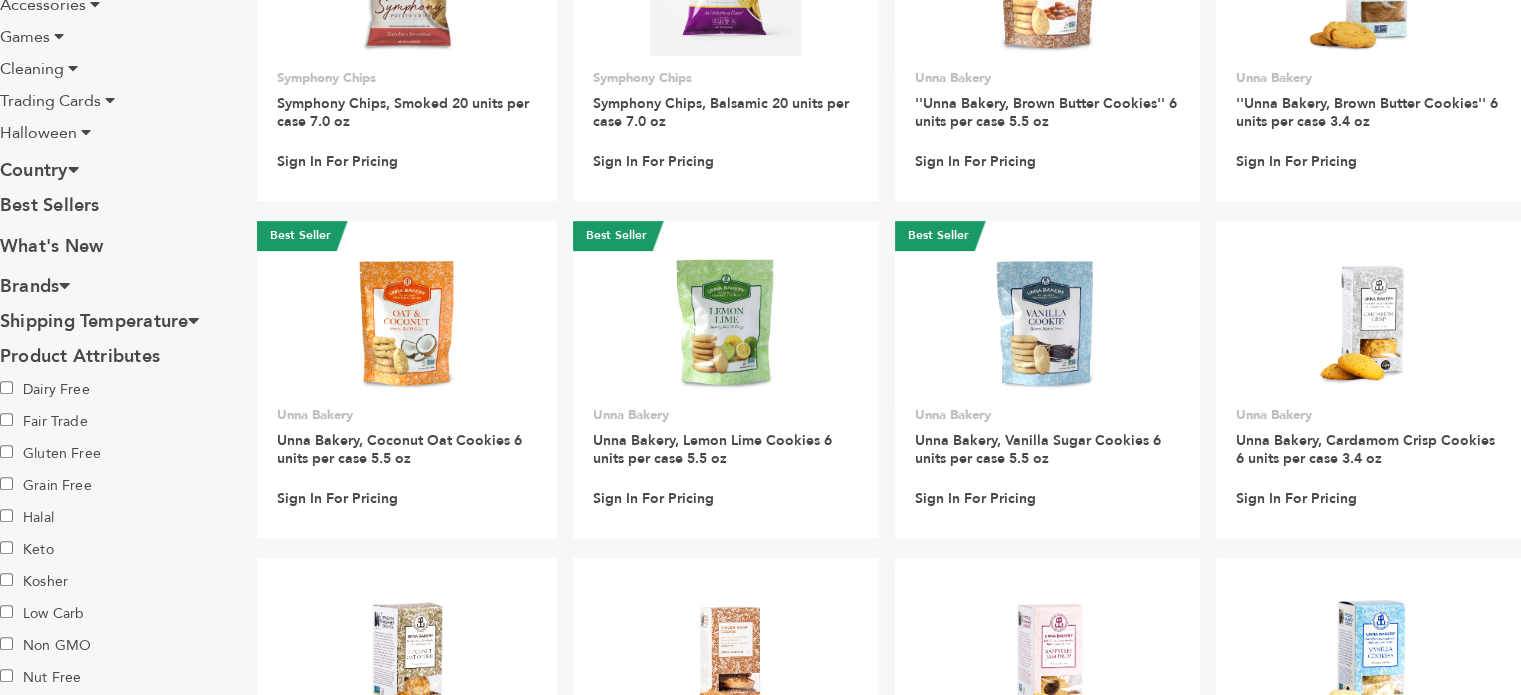 scroll, scrollTop: 0, scrollLeft: 0, axis: both 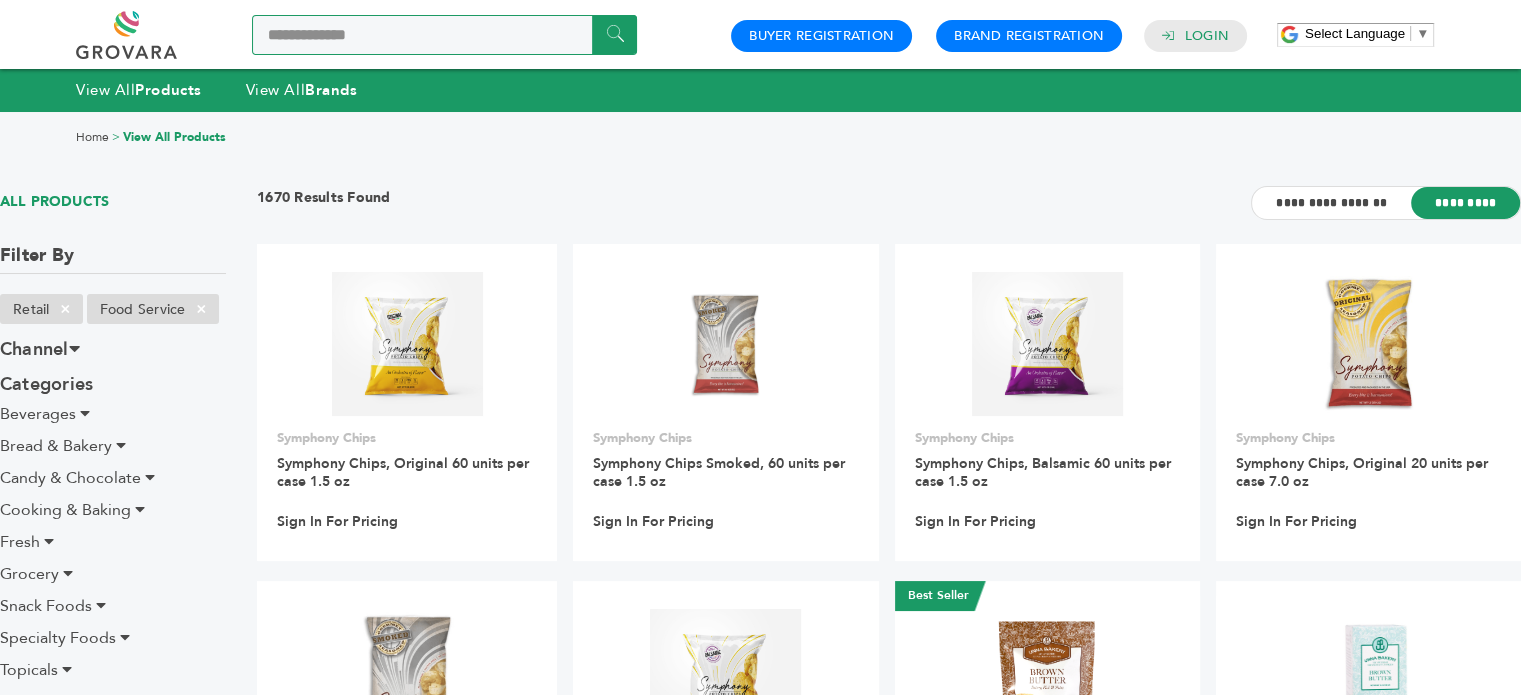 click on "**********" at bounding box center (444, 35) 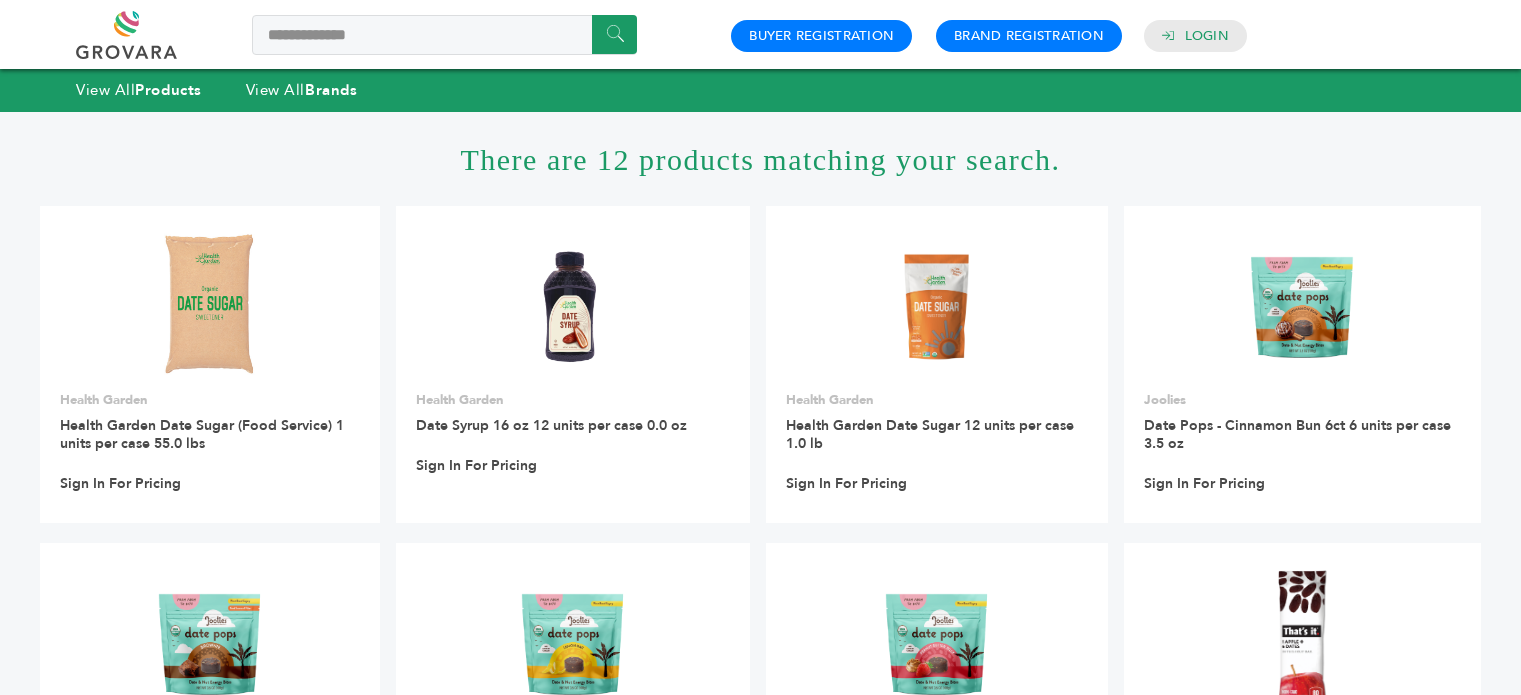 scroll, scrollTop: 0, scrollLeft: 0, axis: both 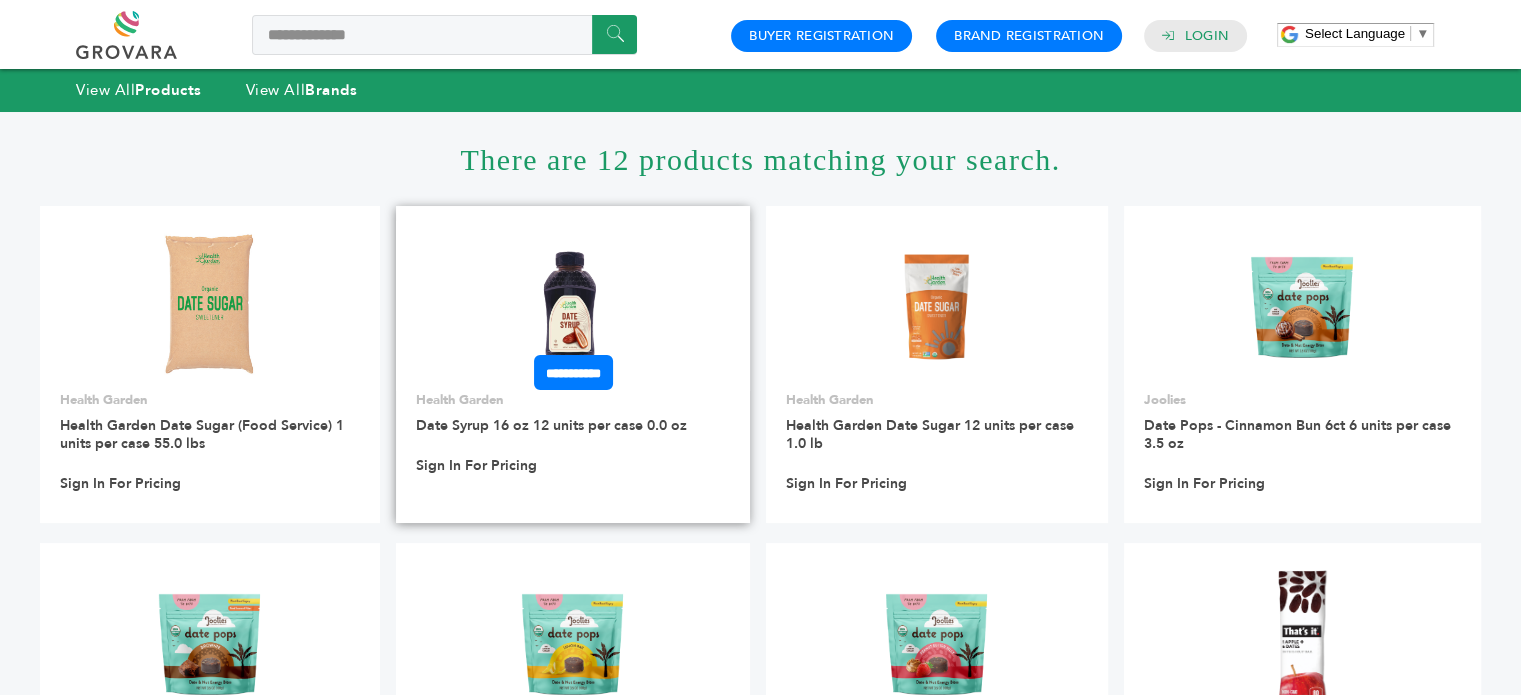click at bounding box center [573, 305] 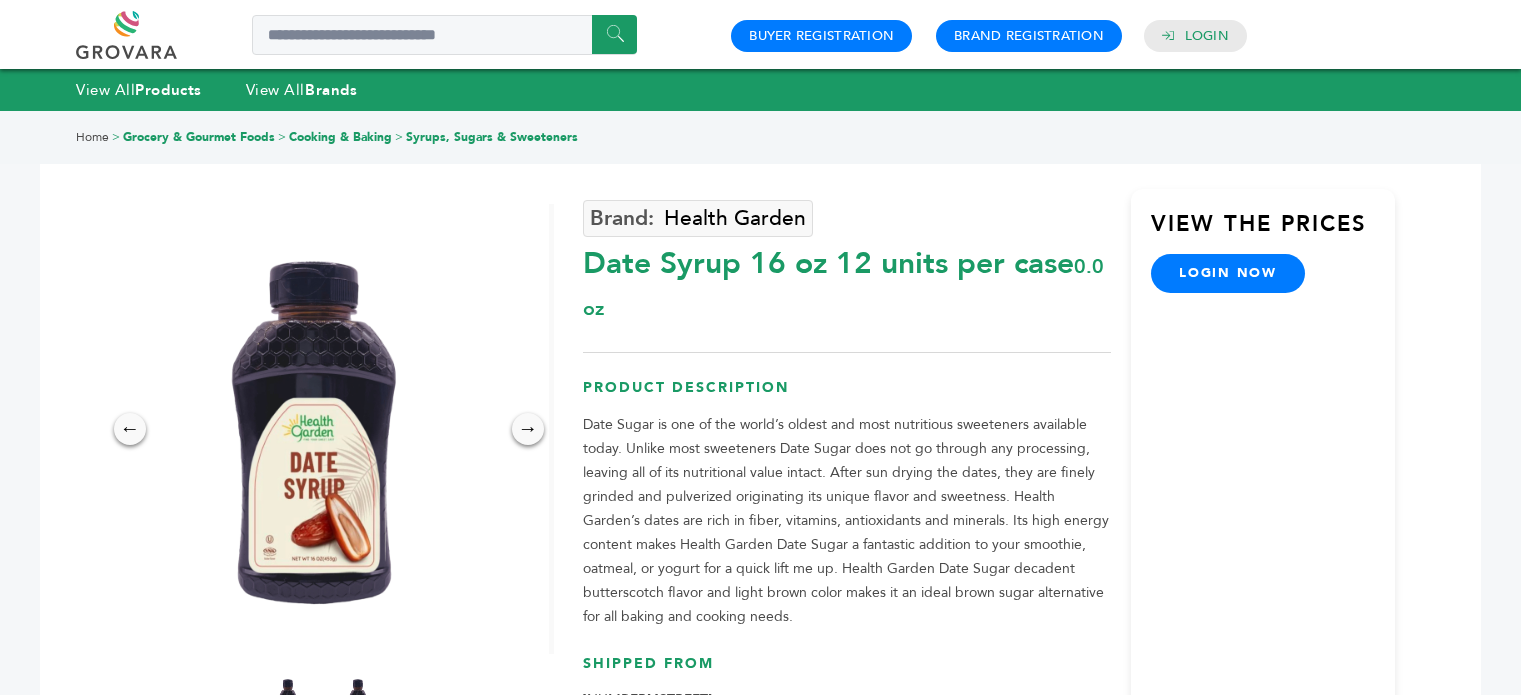 scroll, scrollTop: 0, scrollLeft: 0, axis: both 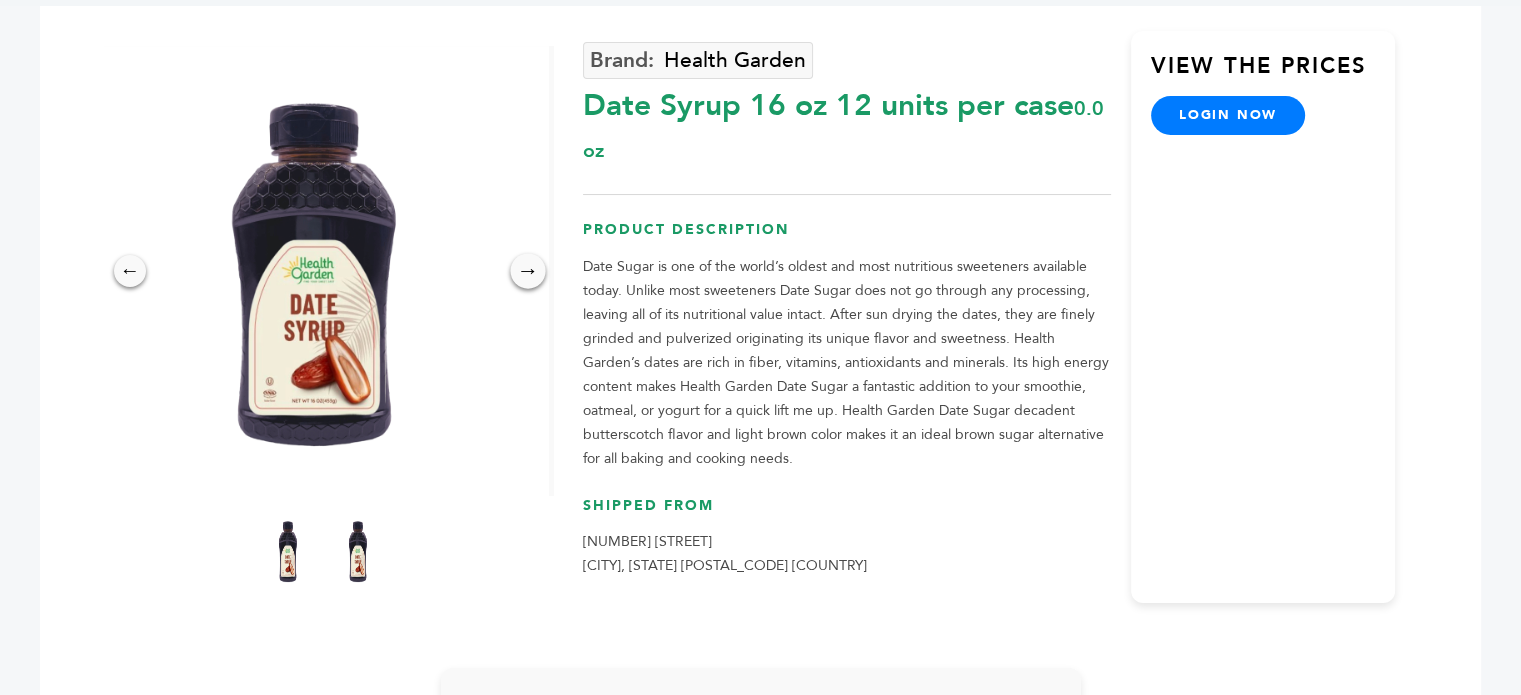 click on "→" at bounding box center [527, 270] 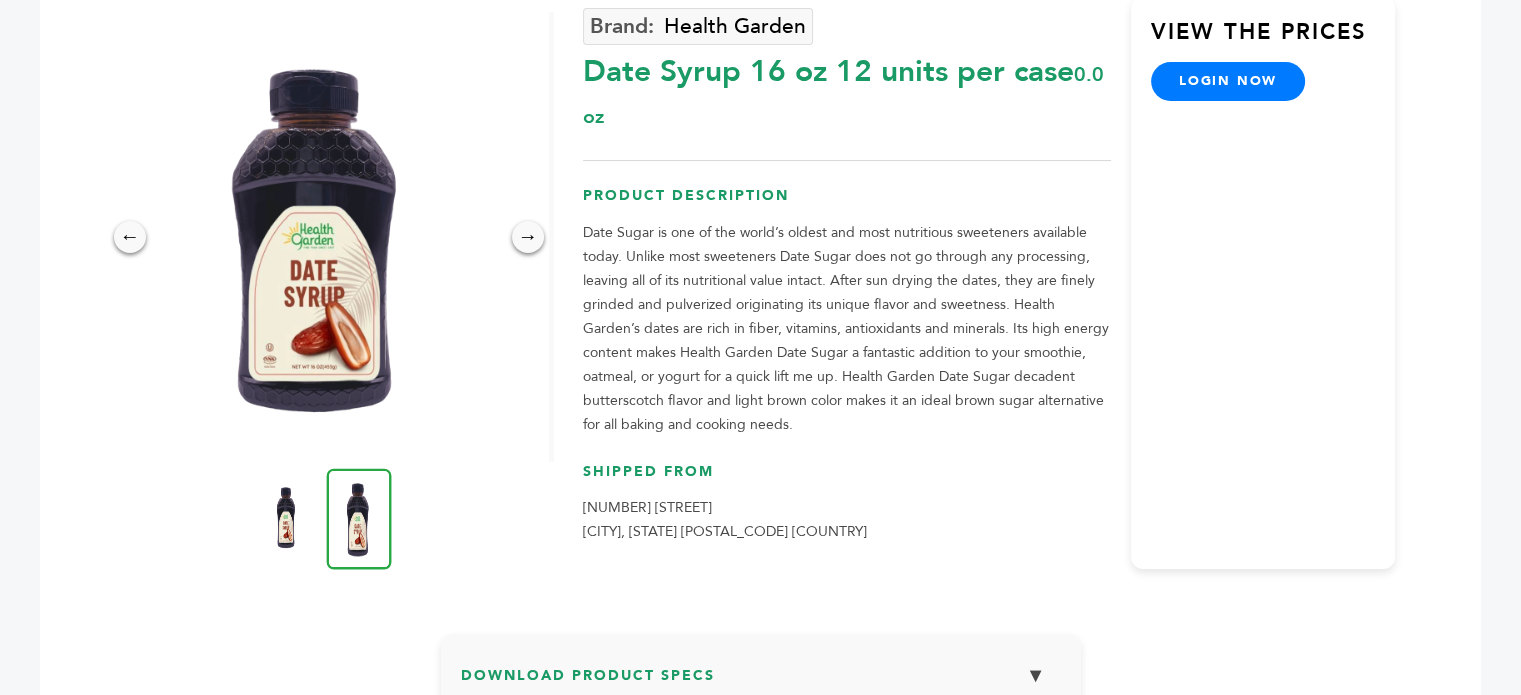 scroll, scrollTop: 188, scrollLeft: 0, axis: vertical 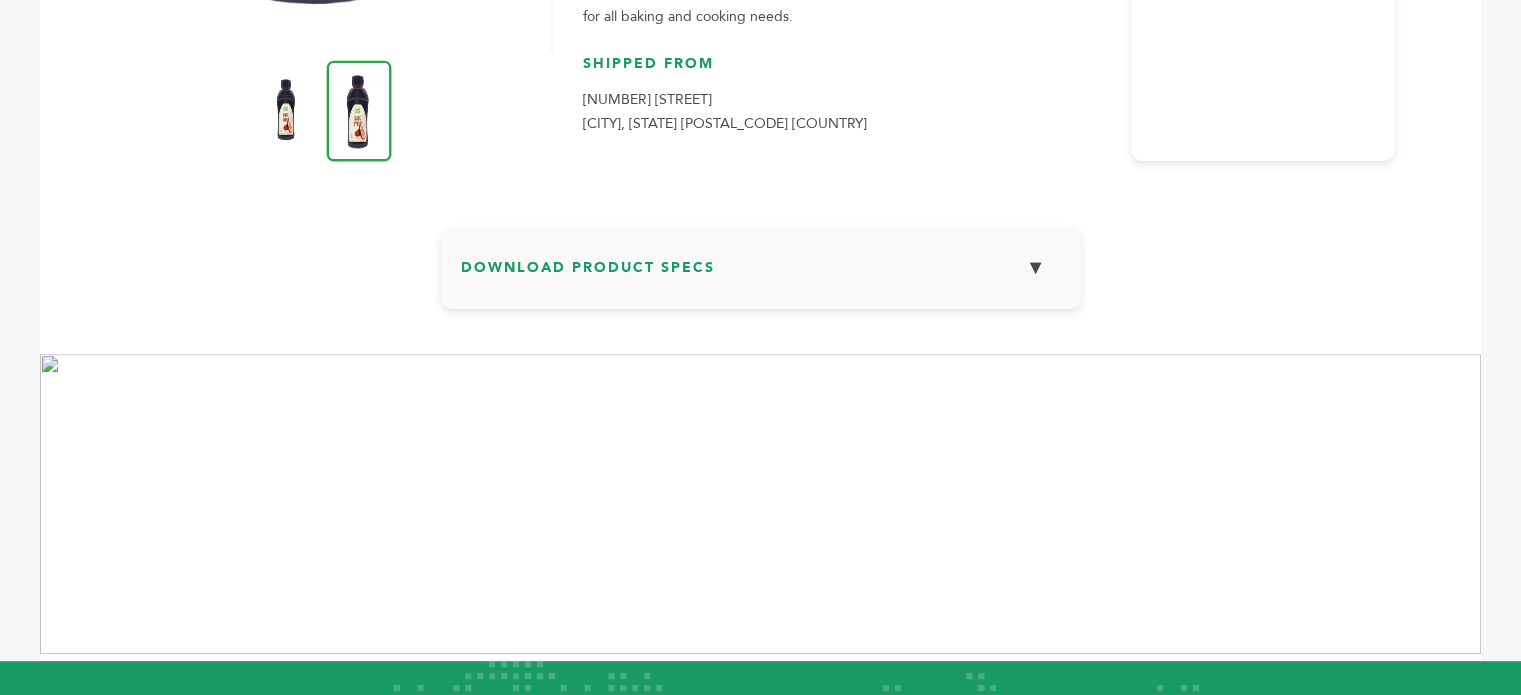 click on "▼" at bounding box center [1036, 267] 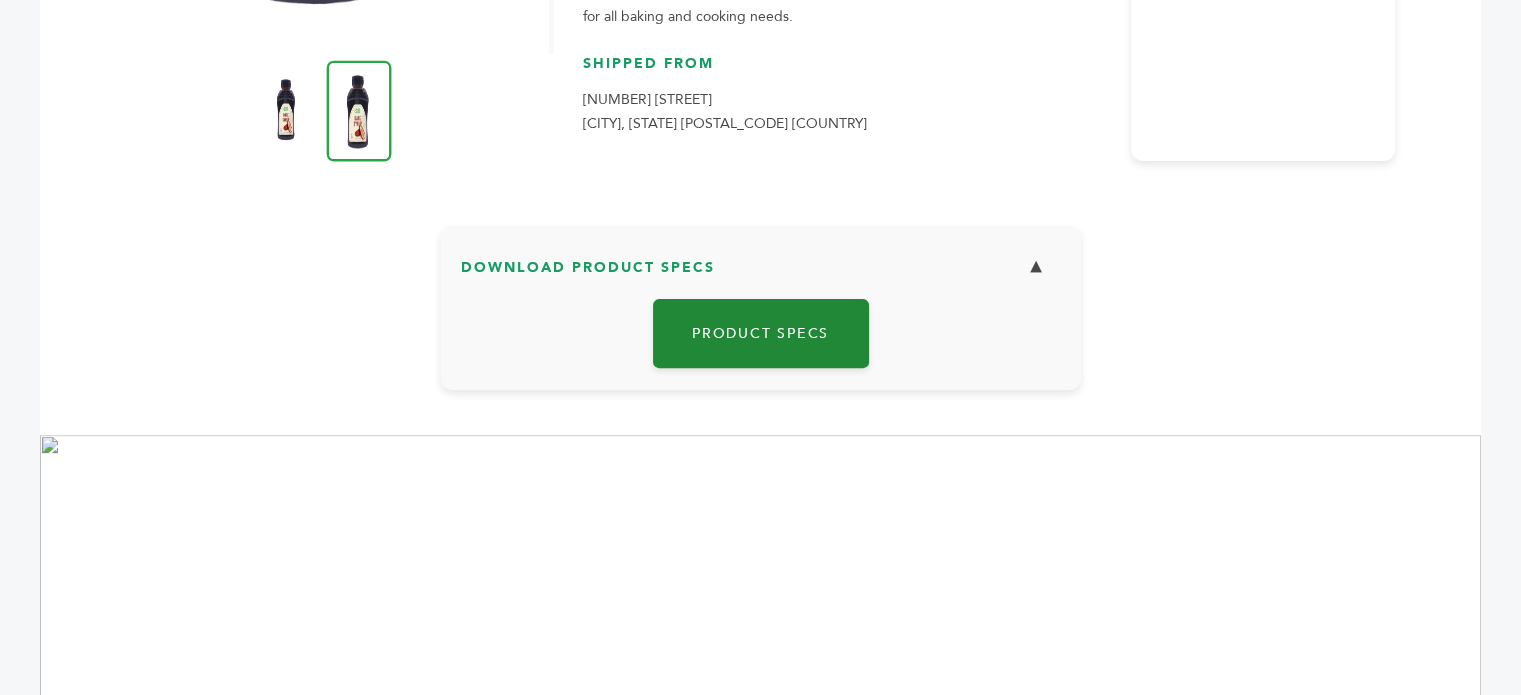 click on "Product Specs" at bounding box center [761, 333] 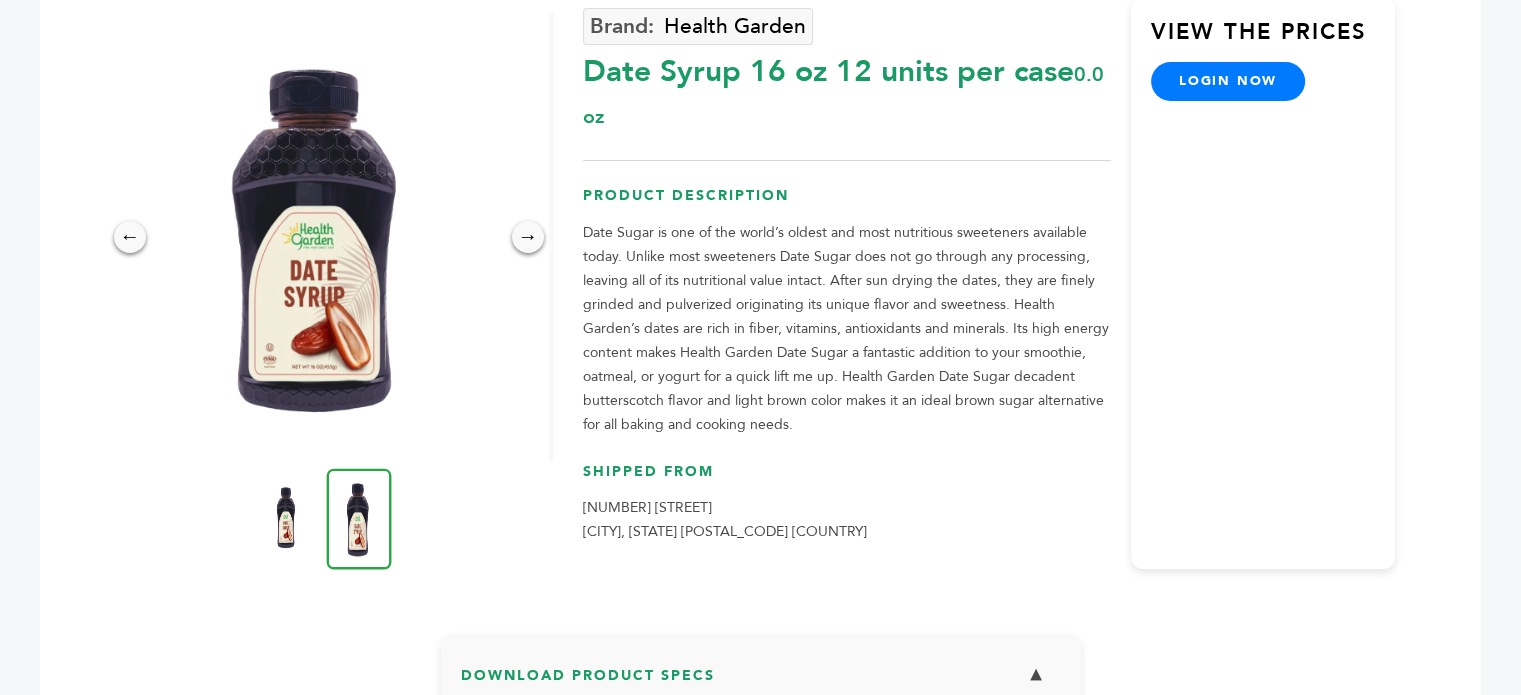 scroll, scrollTop: 206, scrollLeft: 0, axis: vertical 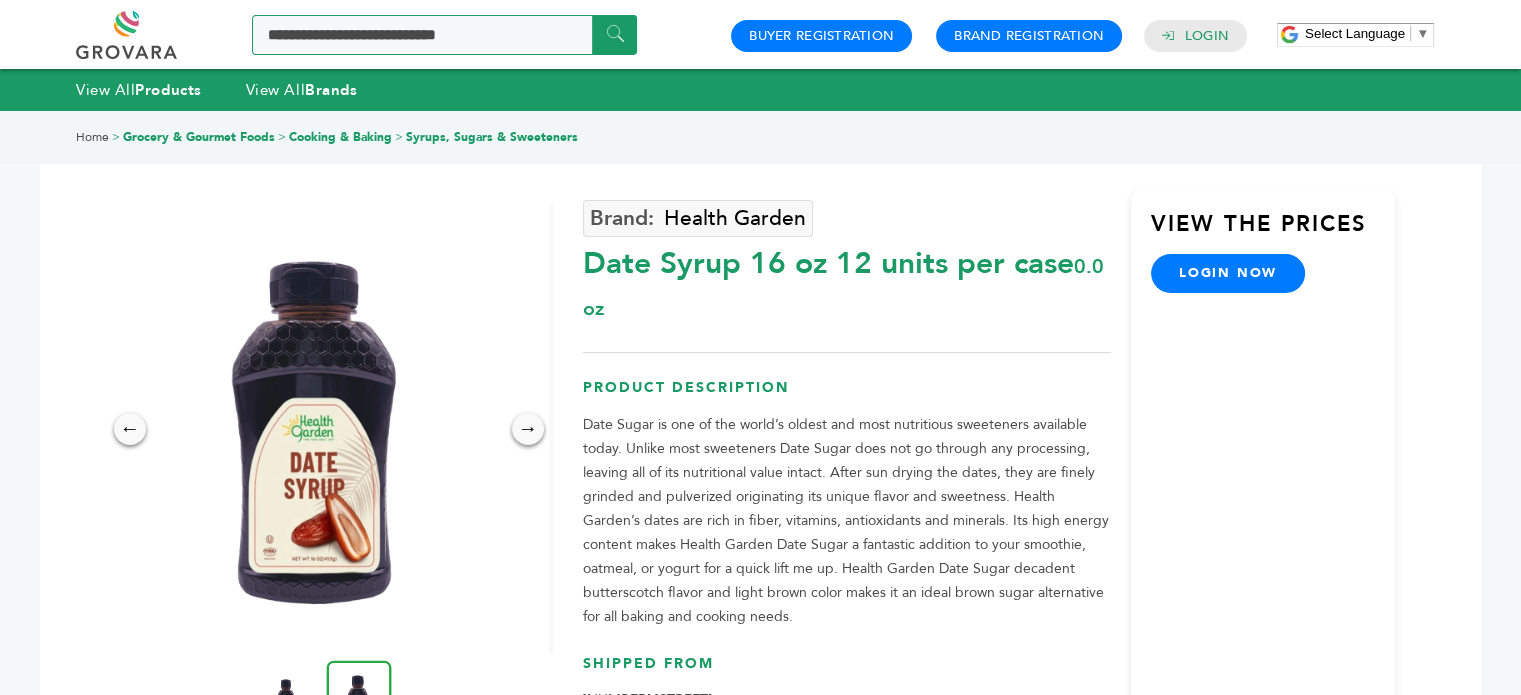 click at bounding box center [444, 35] 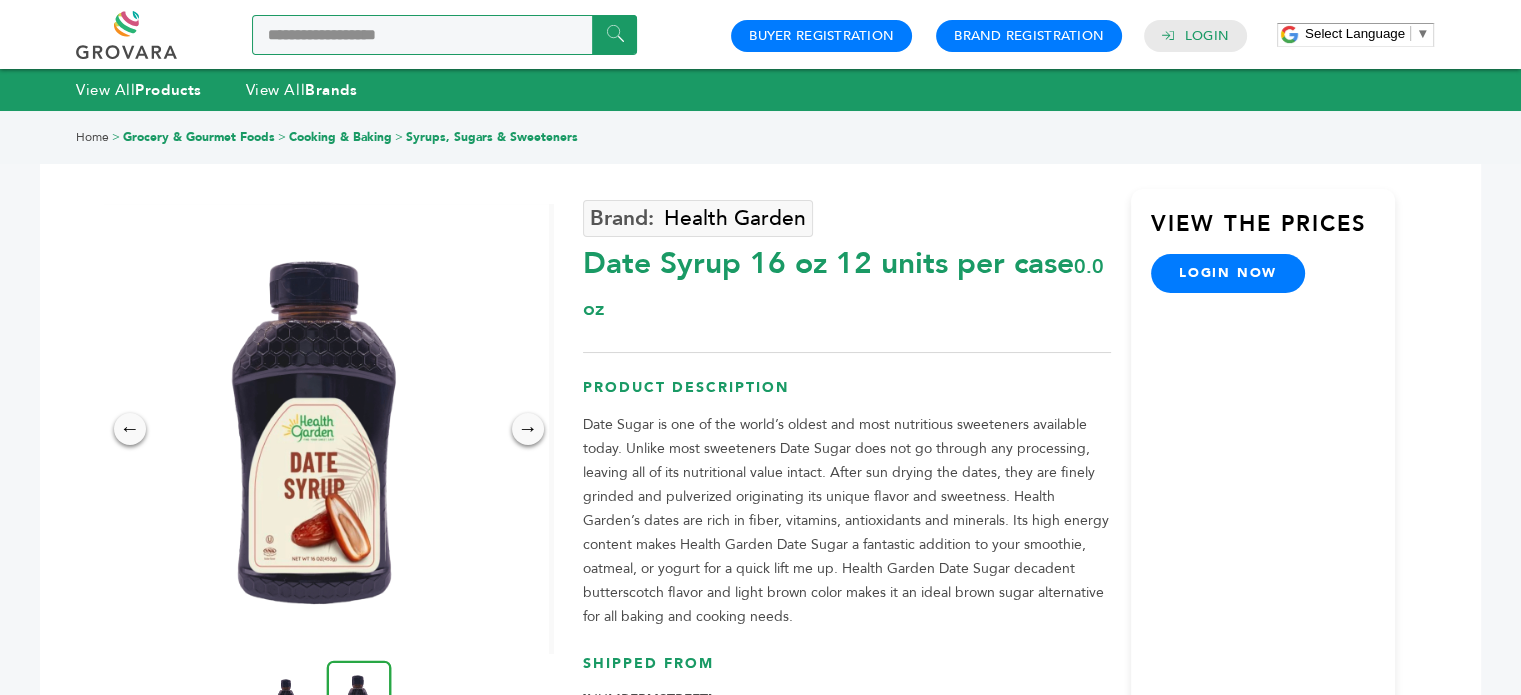 type on "**********" 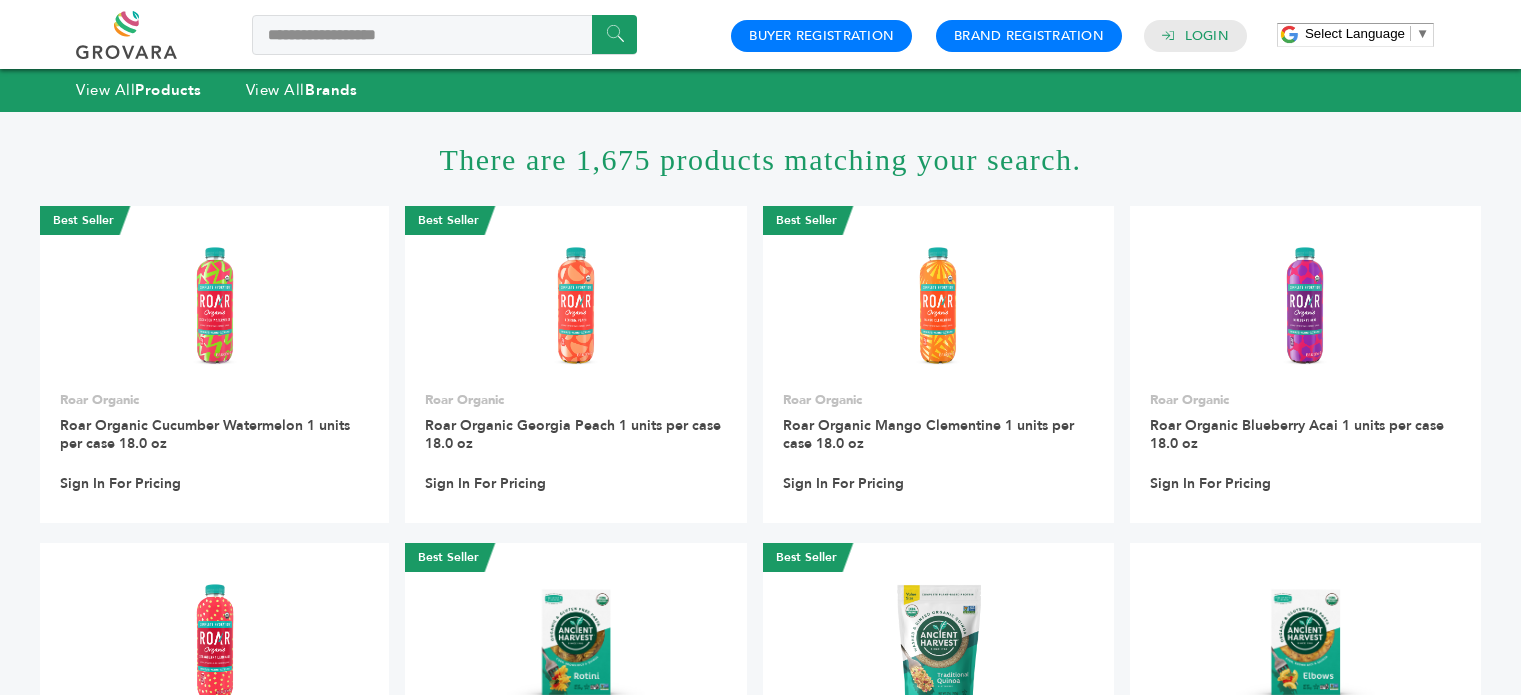 scroll, scrollTop: 0, scrollLeft: 0, axis: both 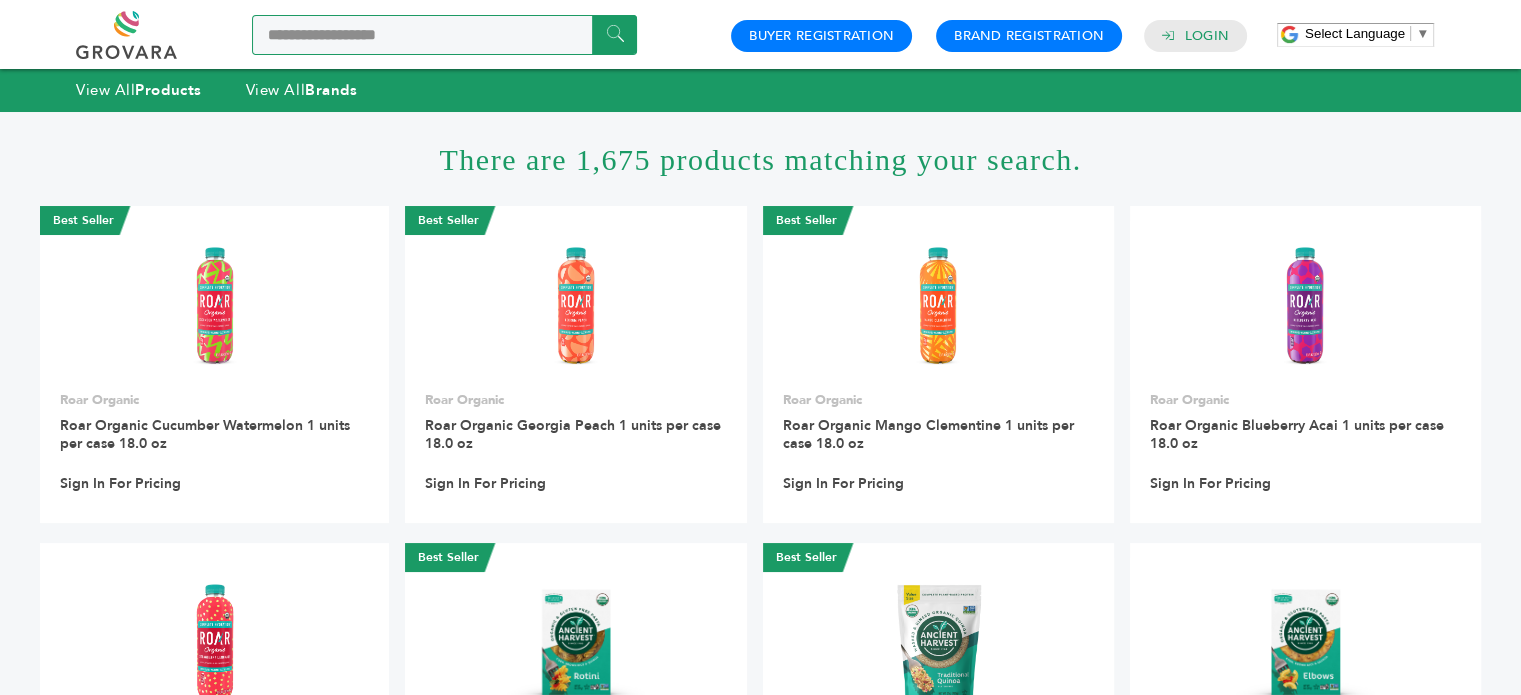 click on "**********" at bounding box center [444, 35] 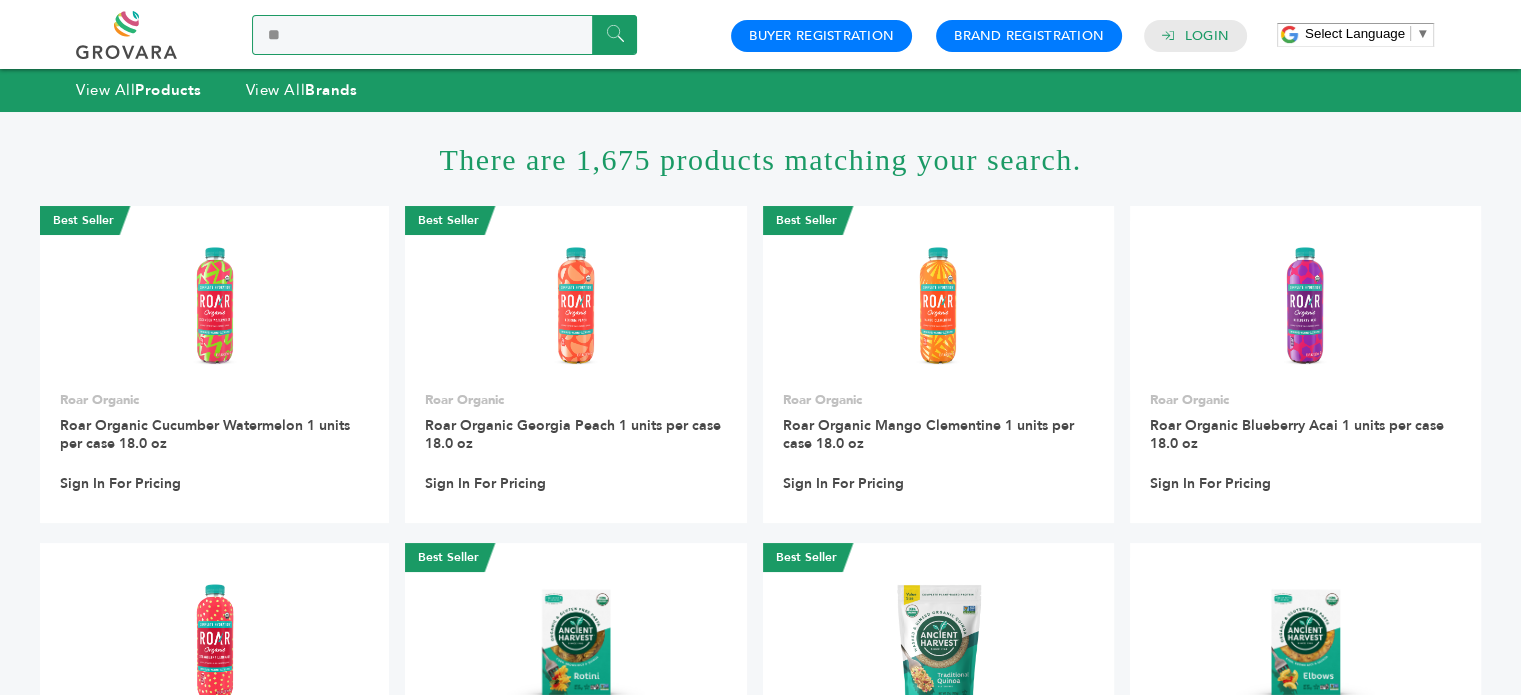 type on "*" 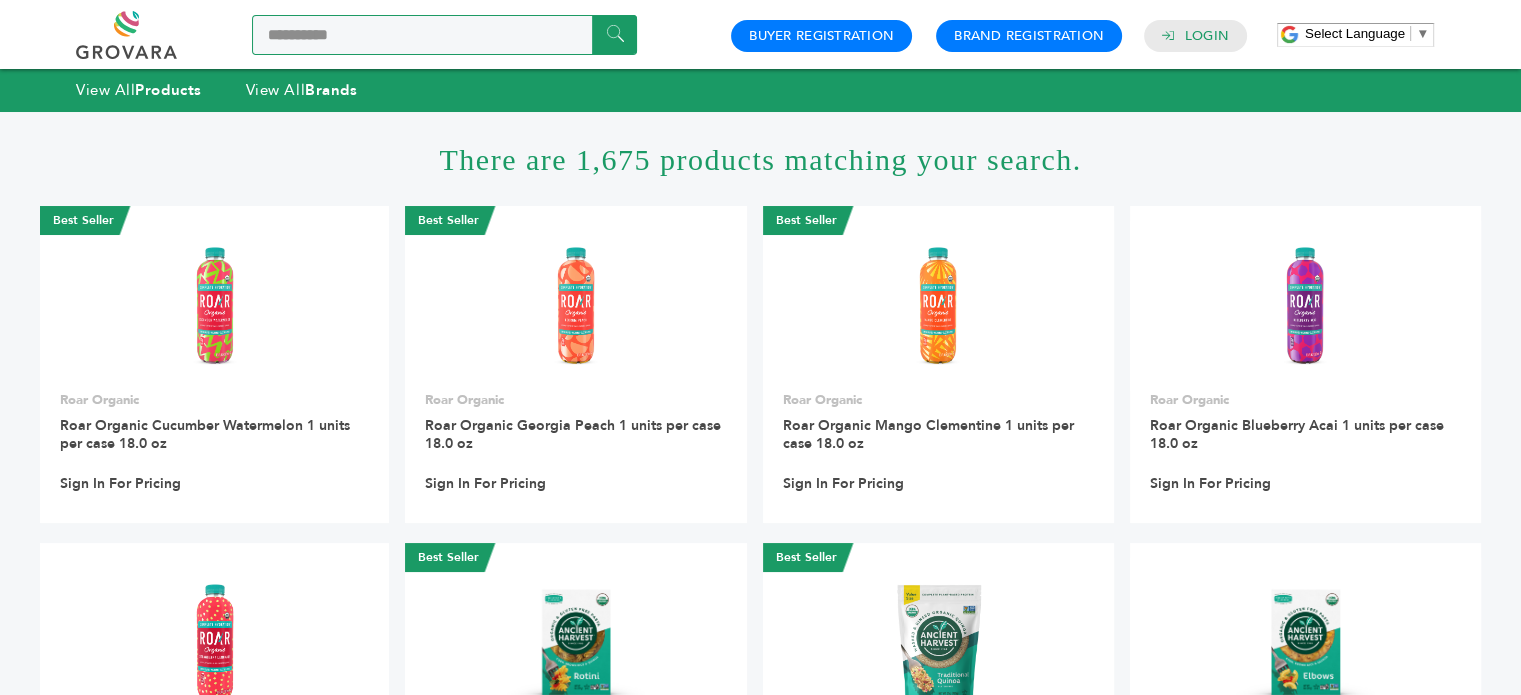 type on "*********" 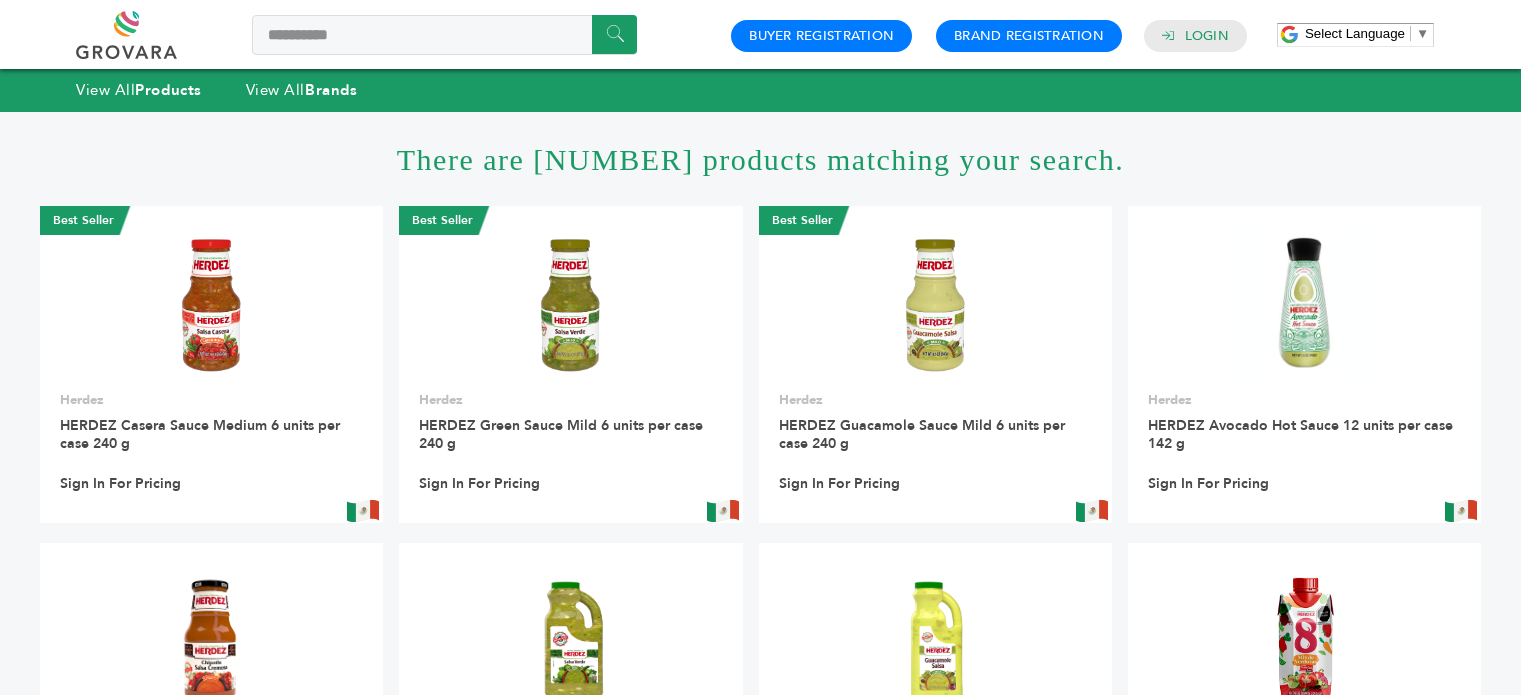 scroll, scrollTop: 0, scrollLeft: 0, axis: both 